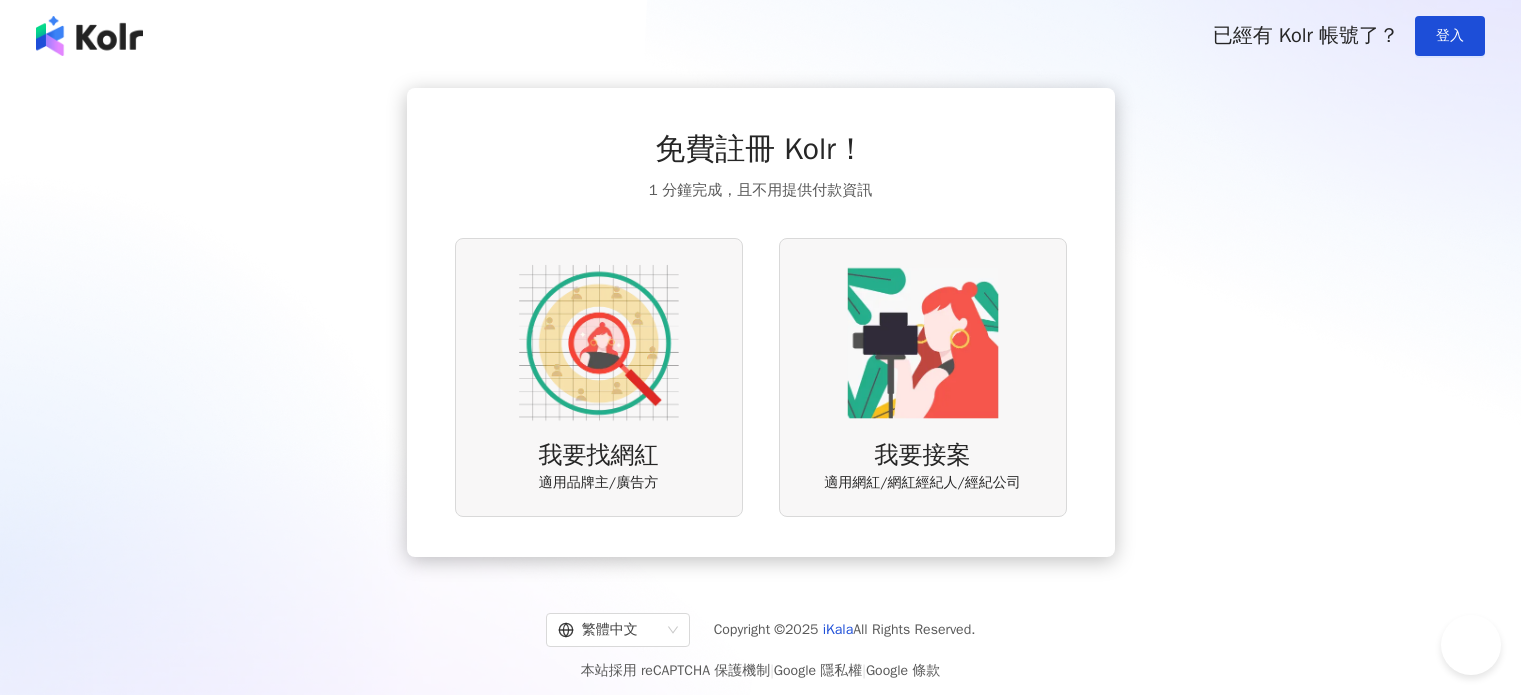 scroll, scrollTop: 0, scrollLeft: 0, axis: both 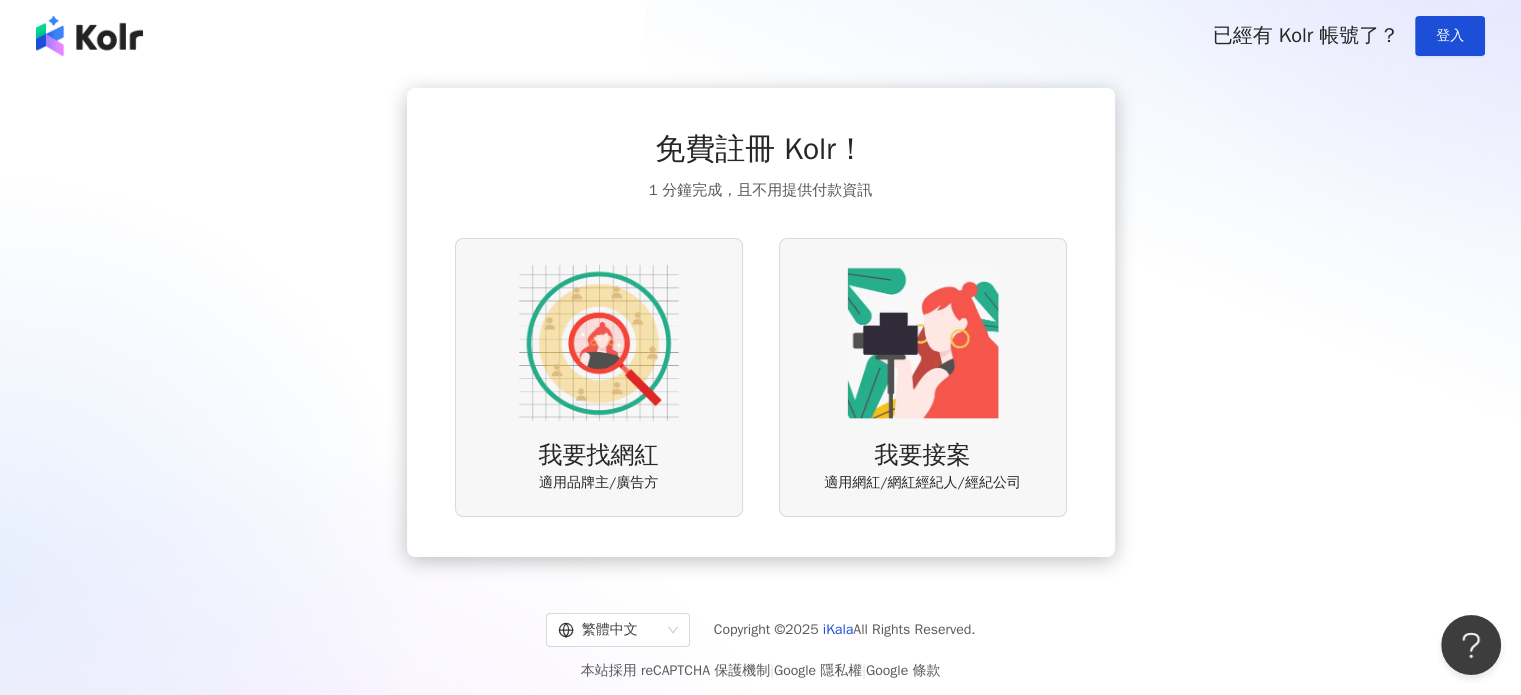 click at bounding box center [599, 343] 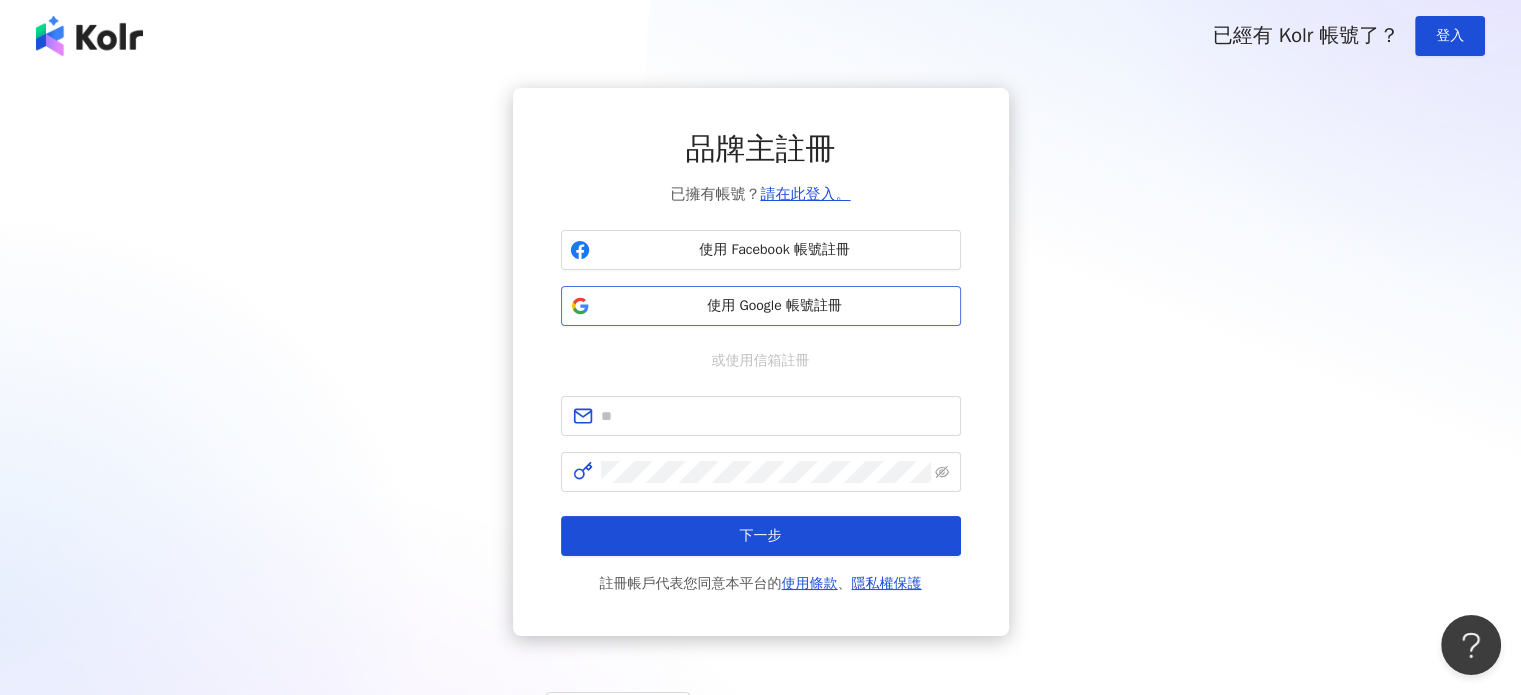 click on "使用 Google 帳號註冊" at bounding box center (775, 306) 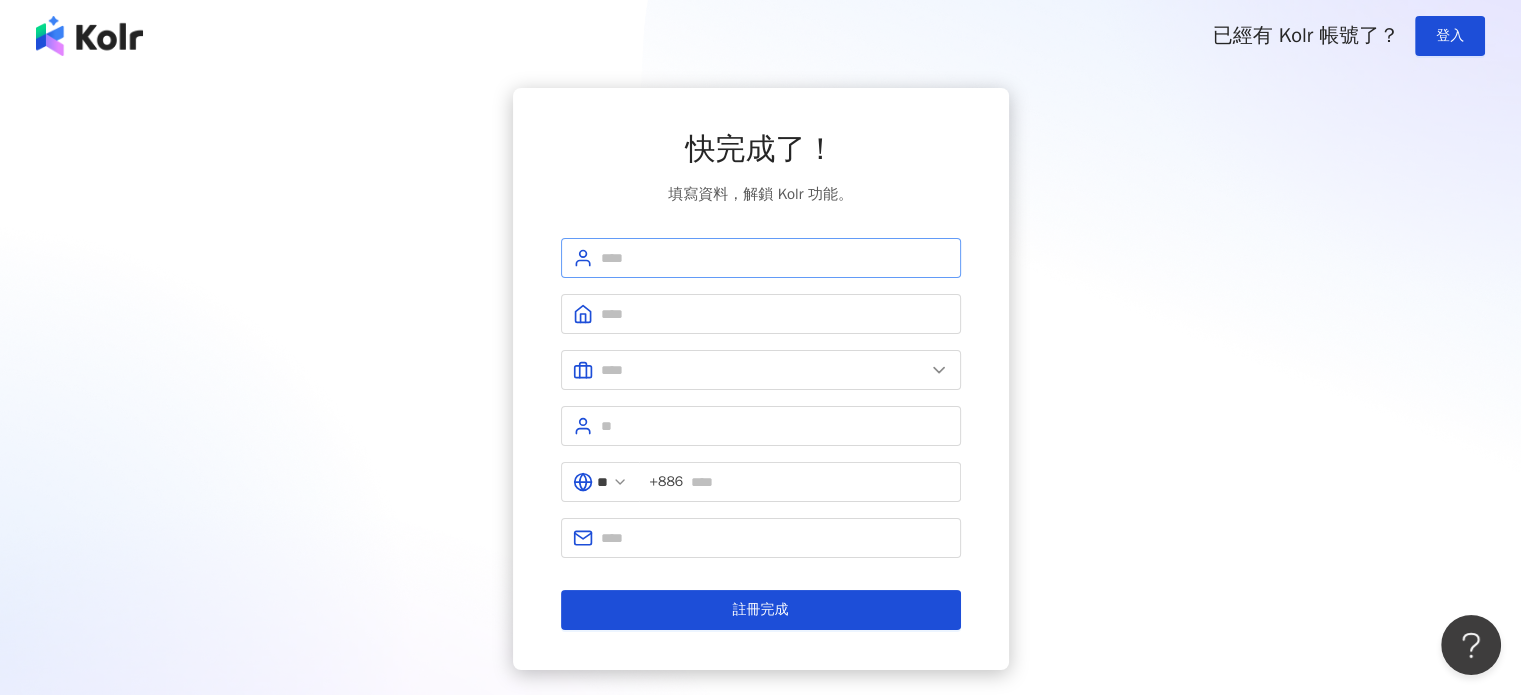 click at bounding box center [761, 258] 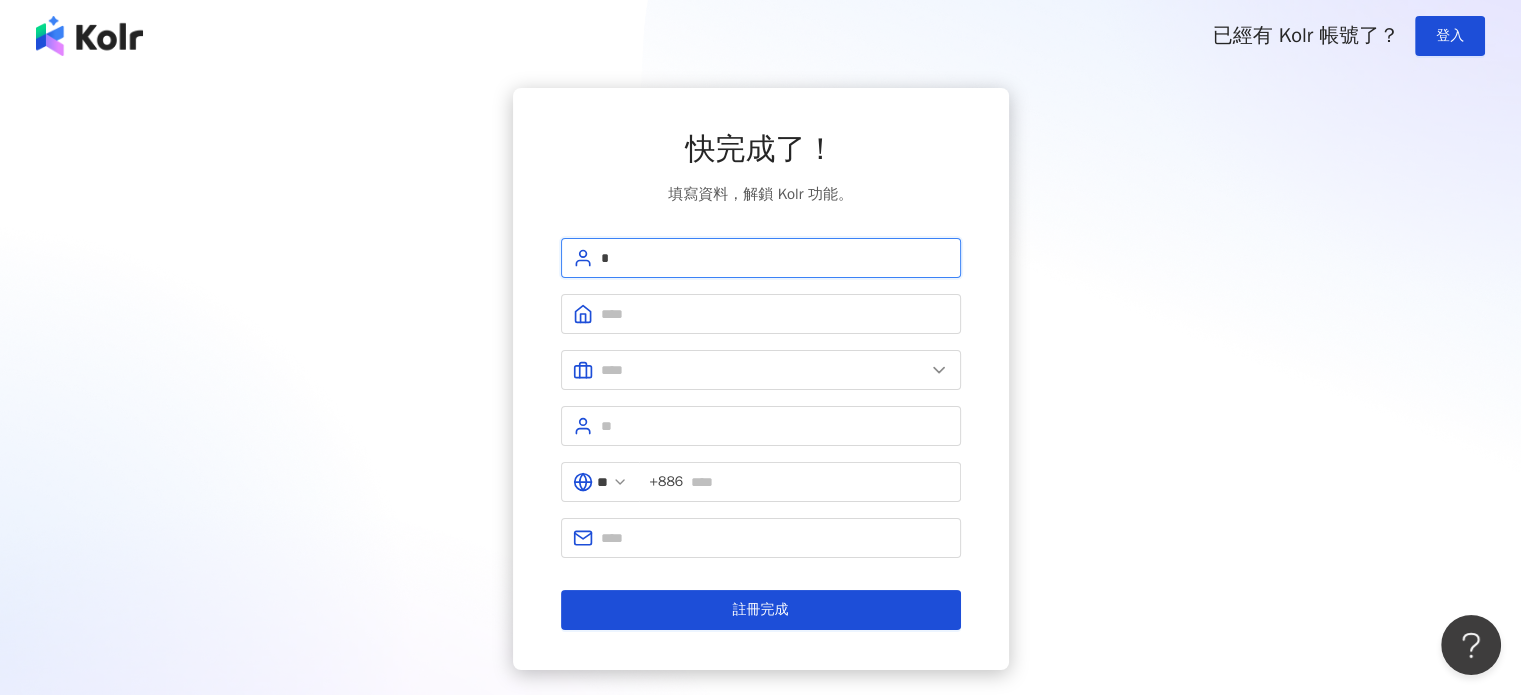type on "*" 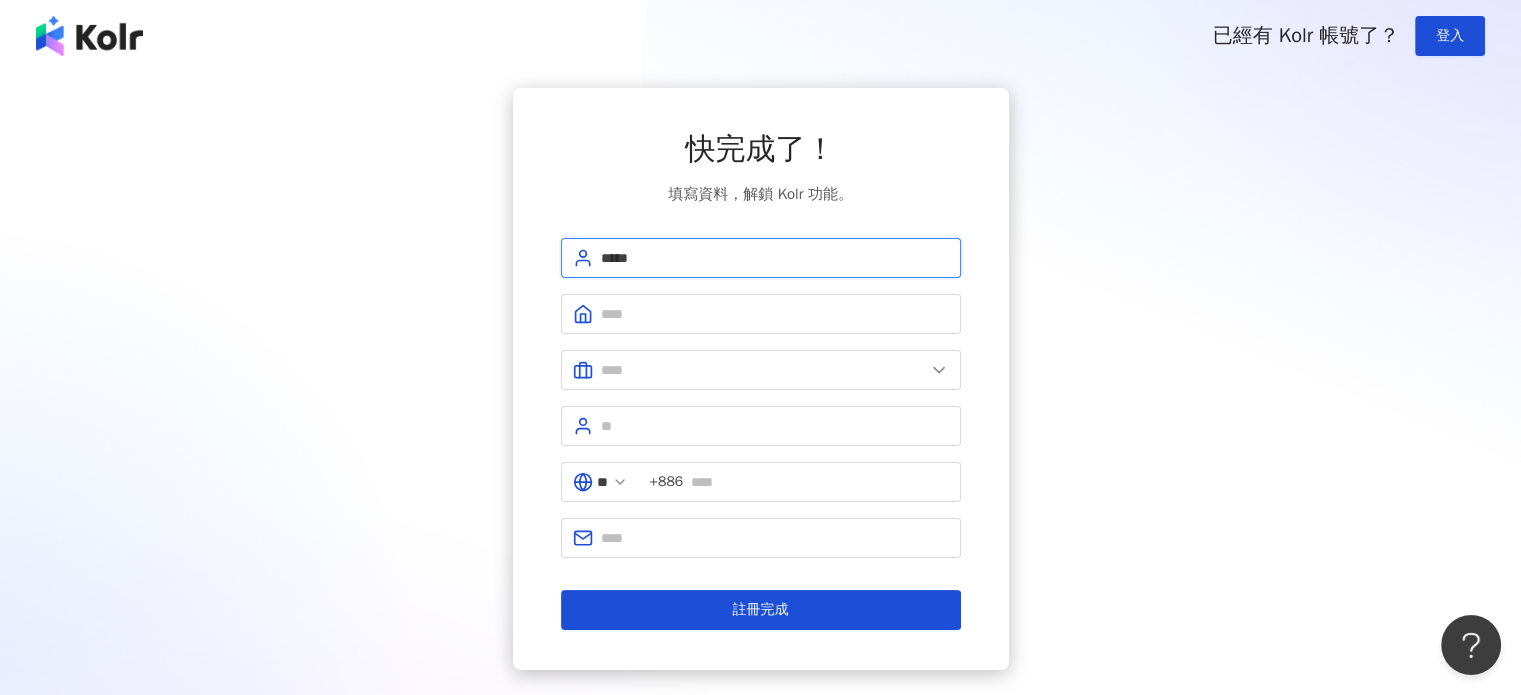 type on "*****" 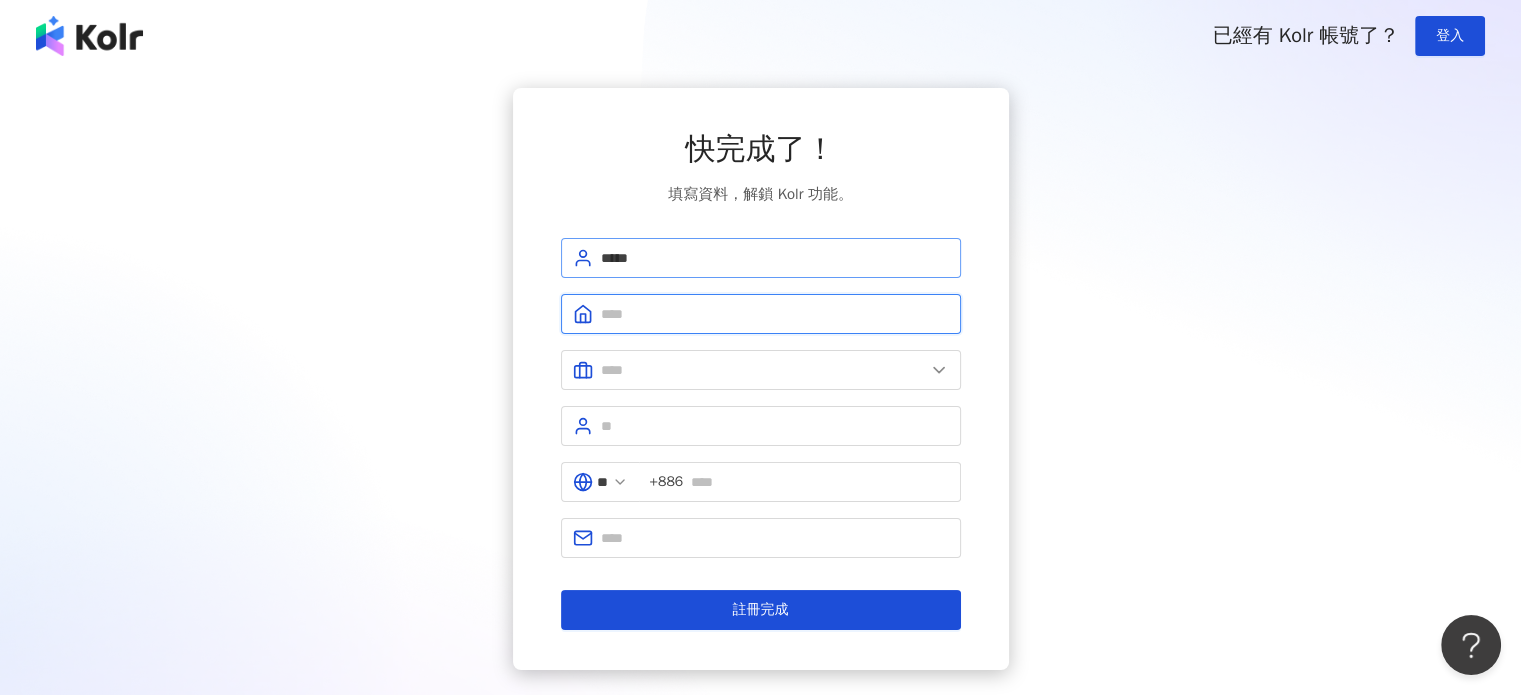 type on "*" 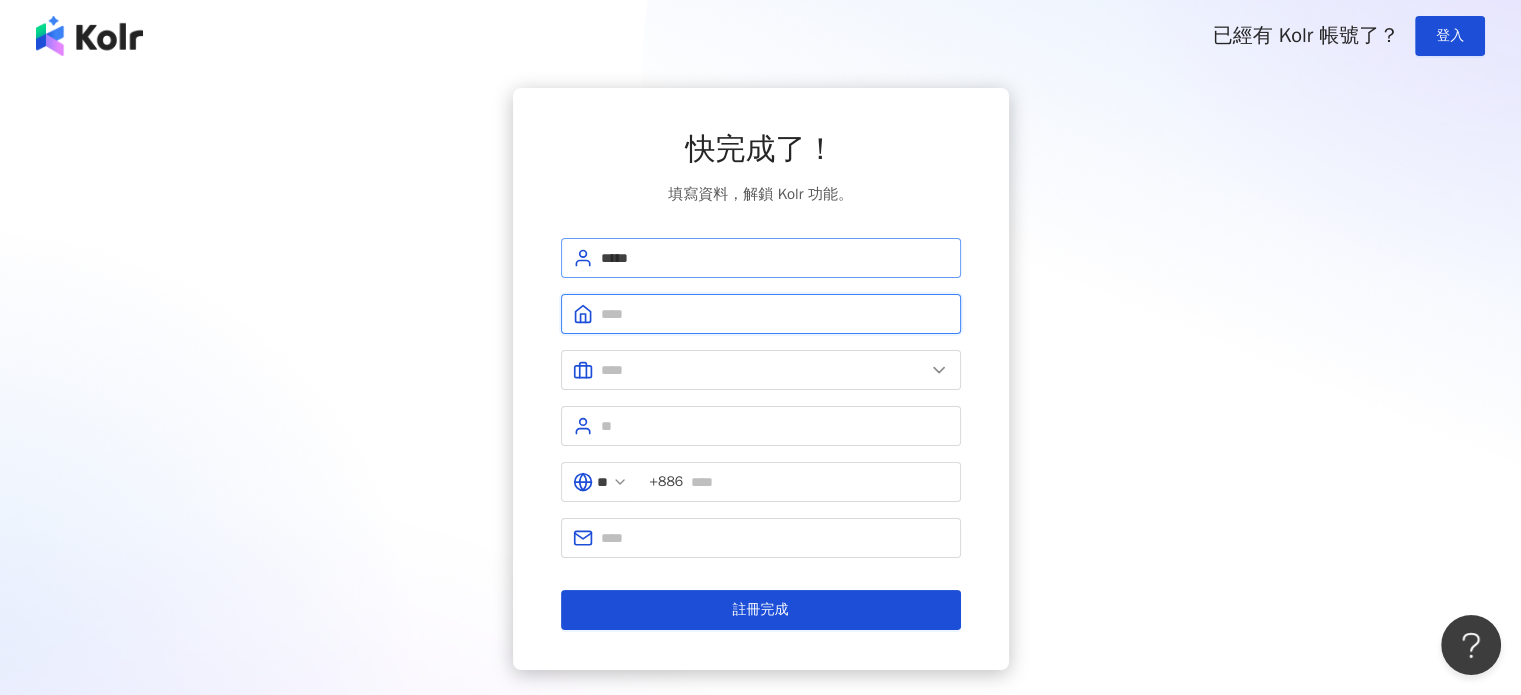 type on "*" 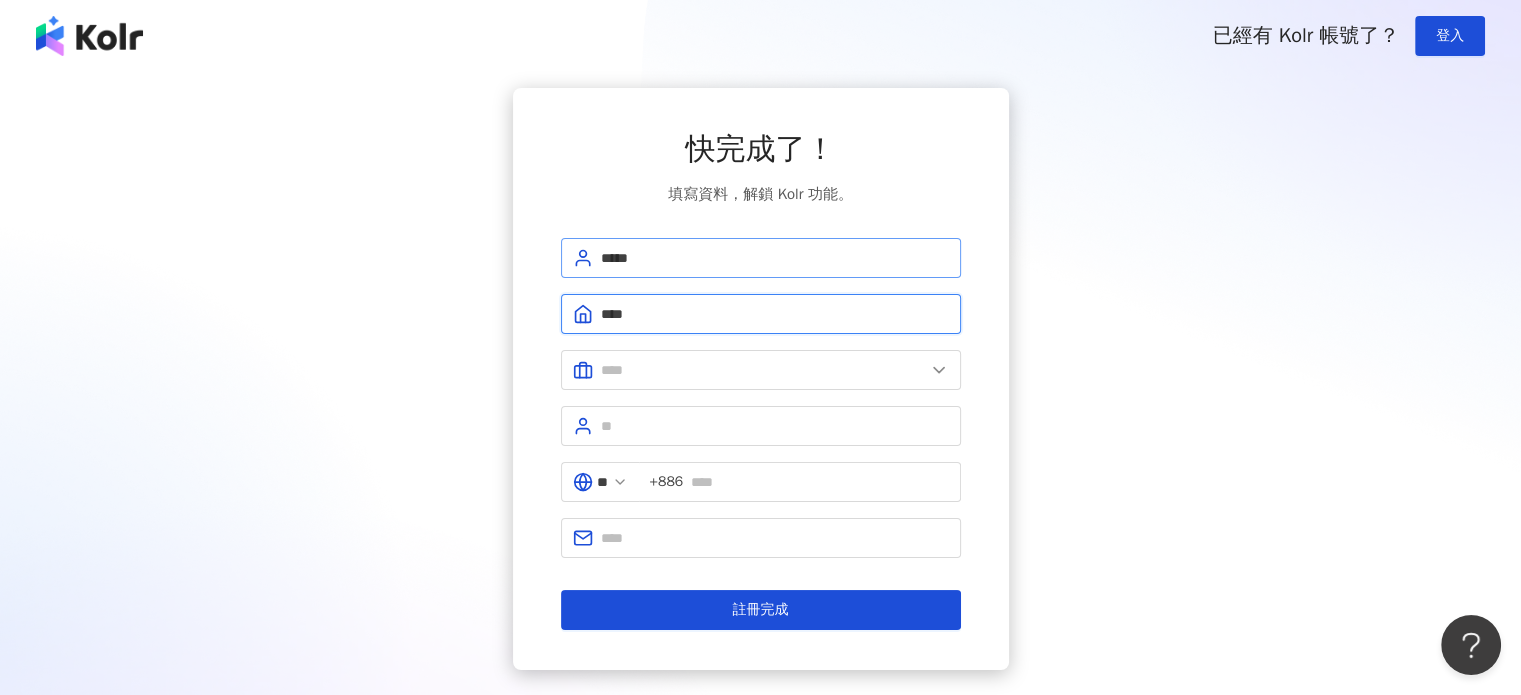 type on "****" 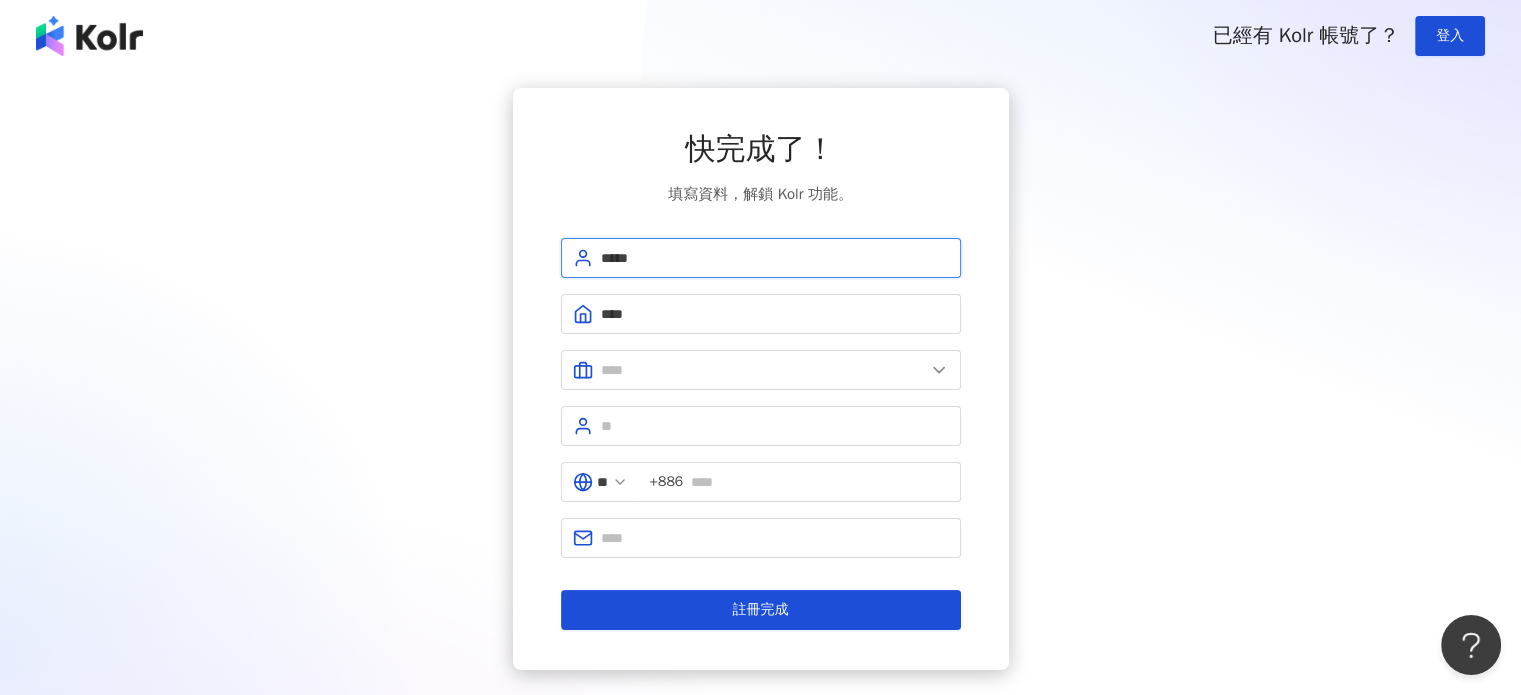 click on "*****" at bounding box center [775, 258] 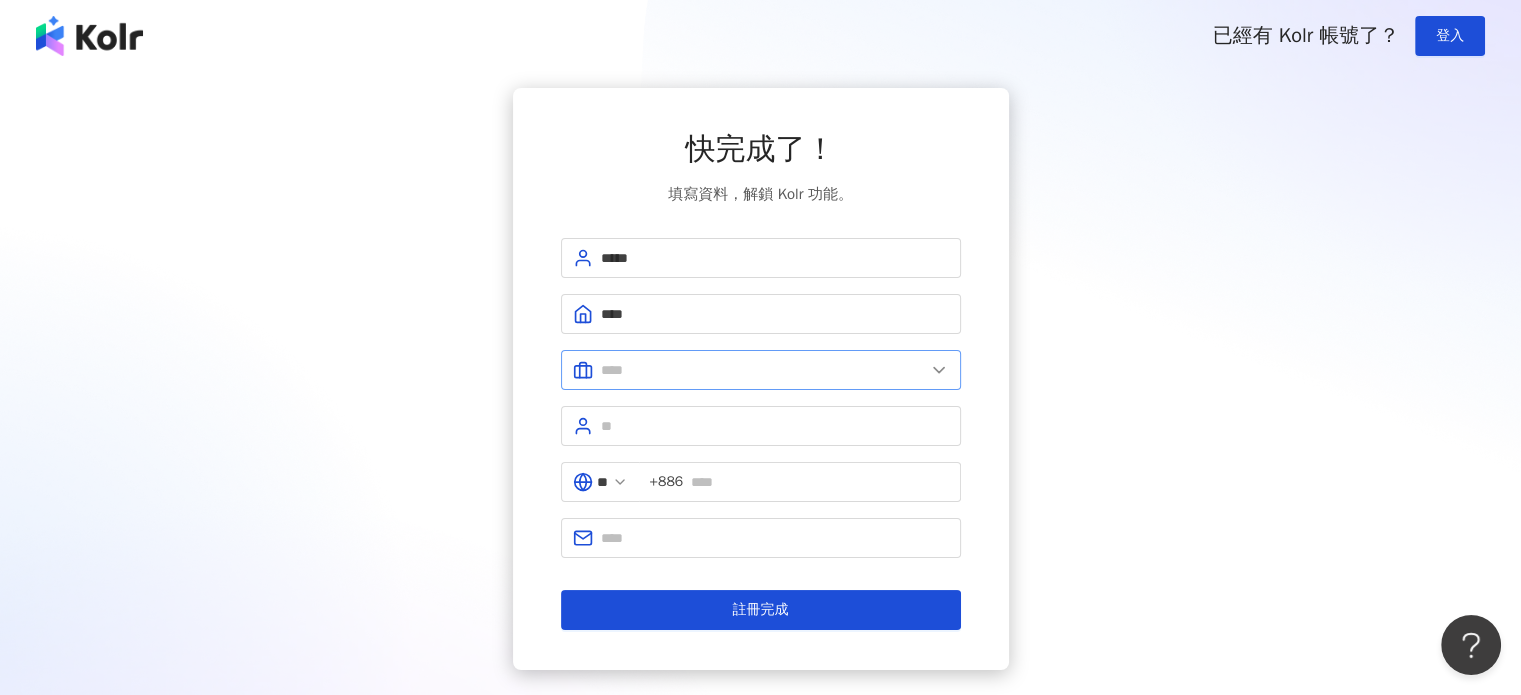 click at bounding box center [761, 370] 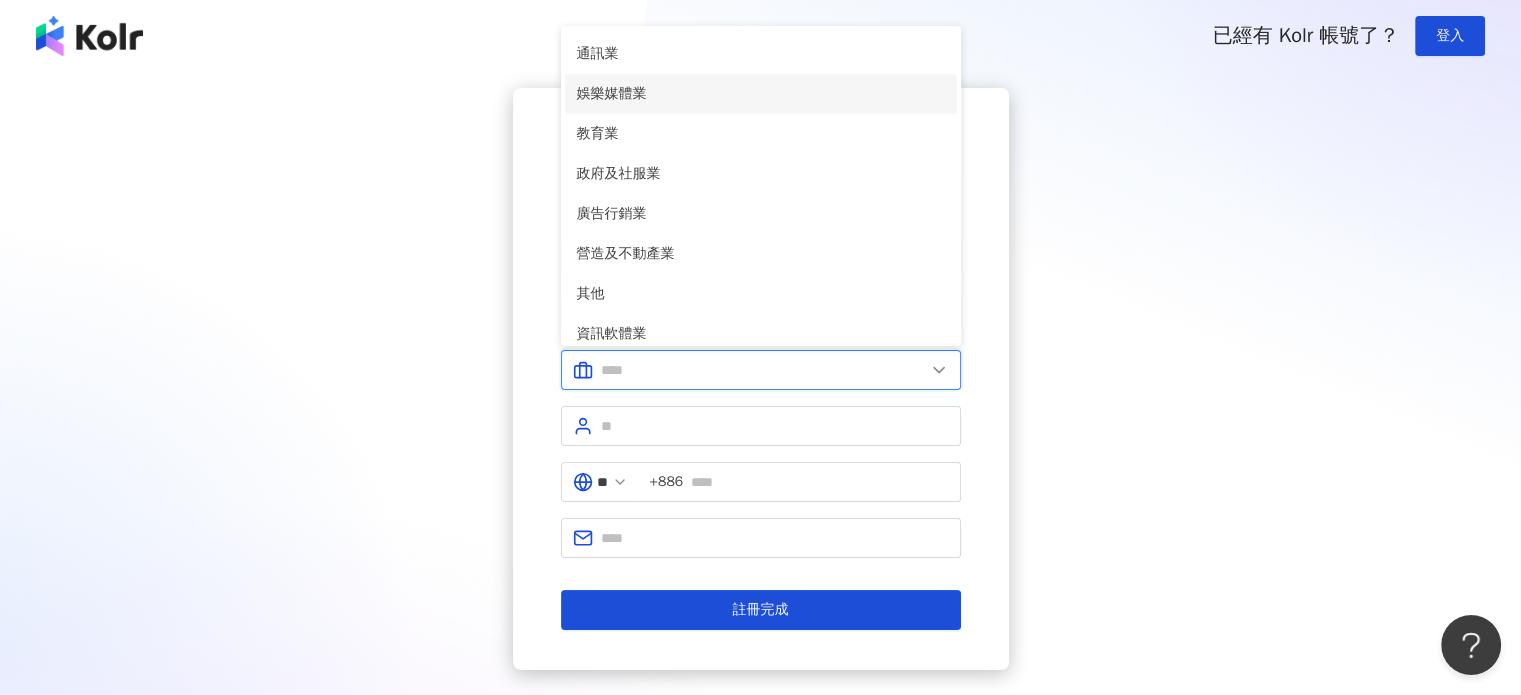 scroll, scrollTop: 408, scrollLeft: 0, axis: vertical 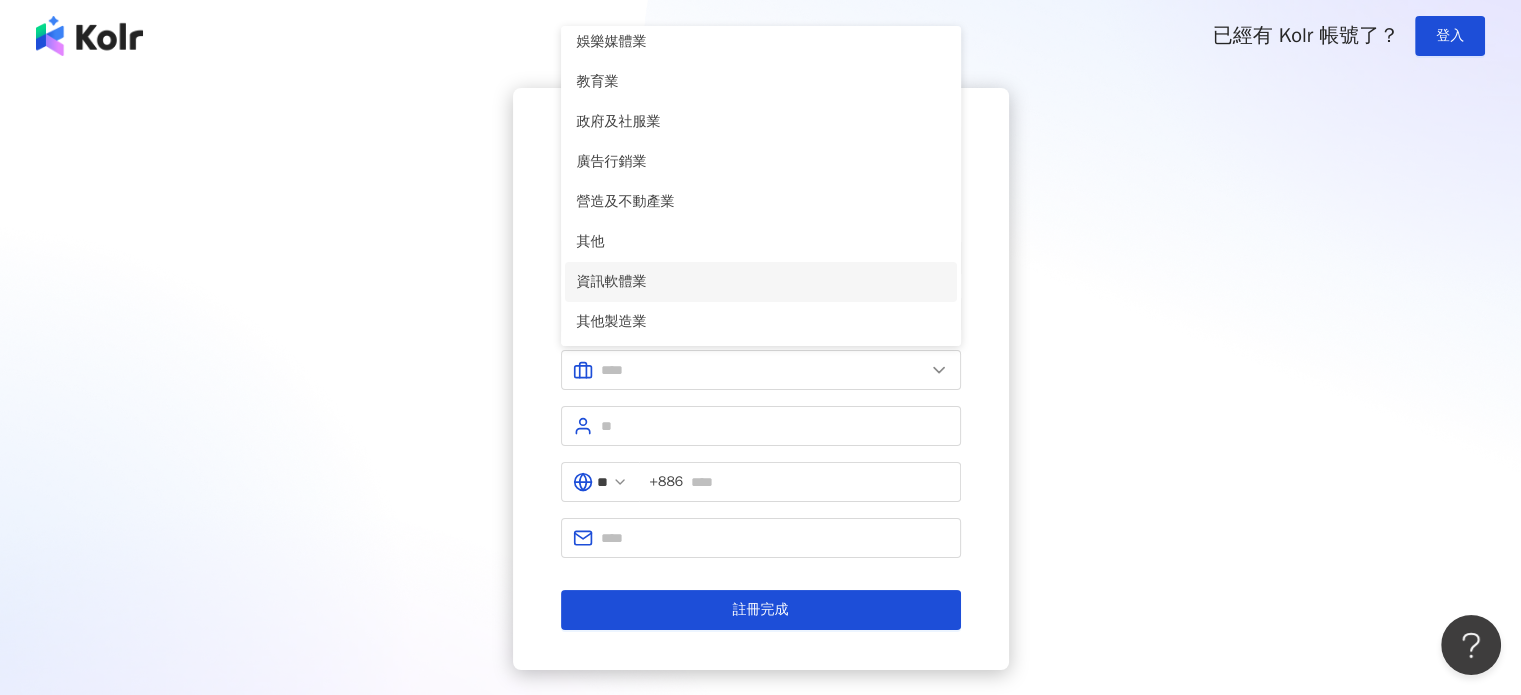 click on "資訊軟體業" at bounding box center (761, 282) 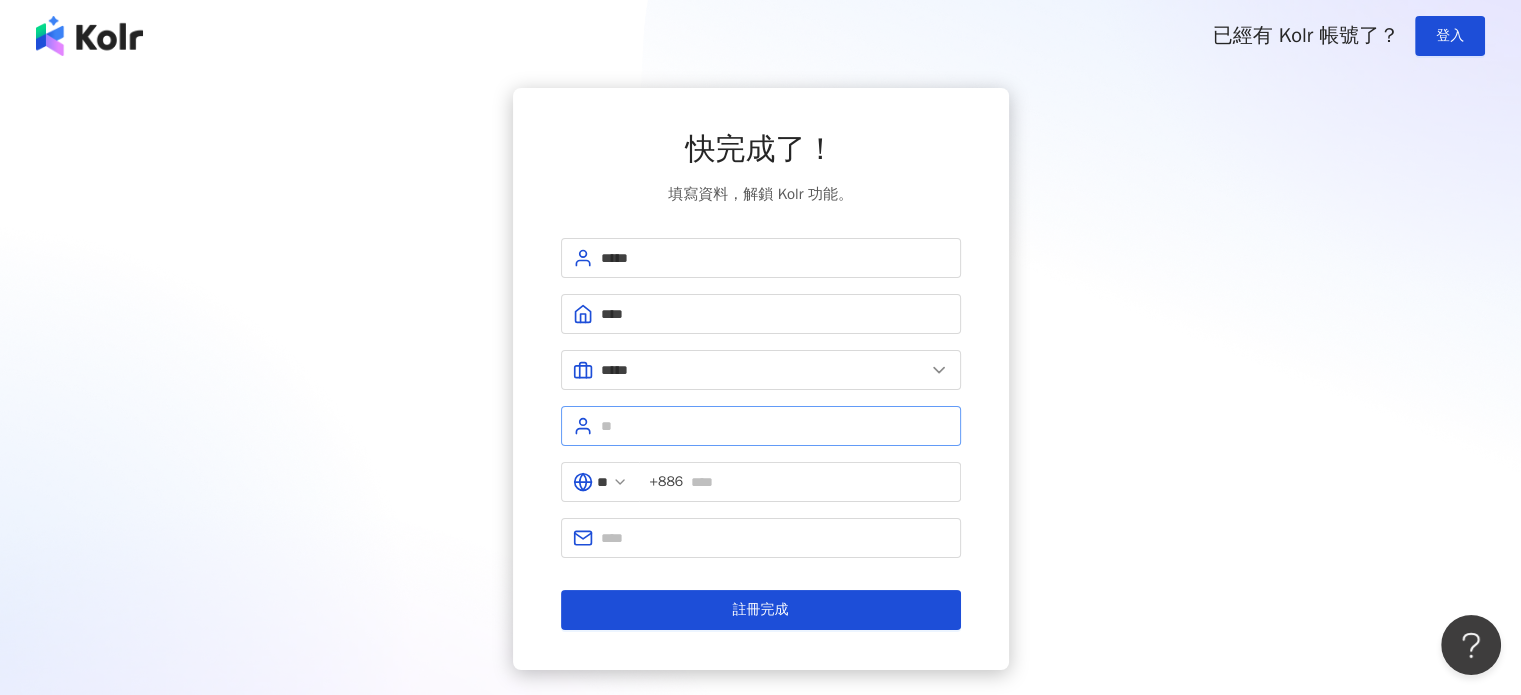 click at bounding box center (761, 426) 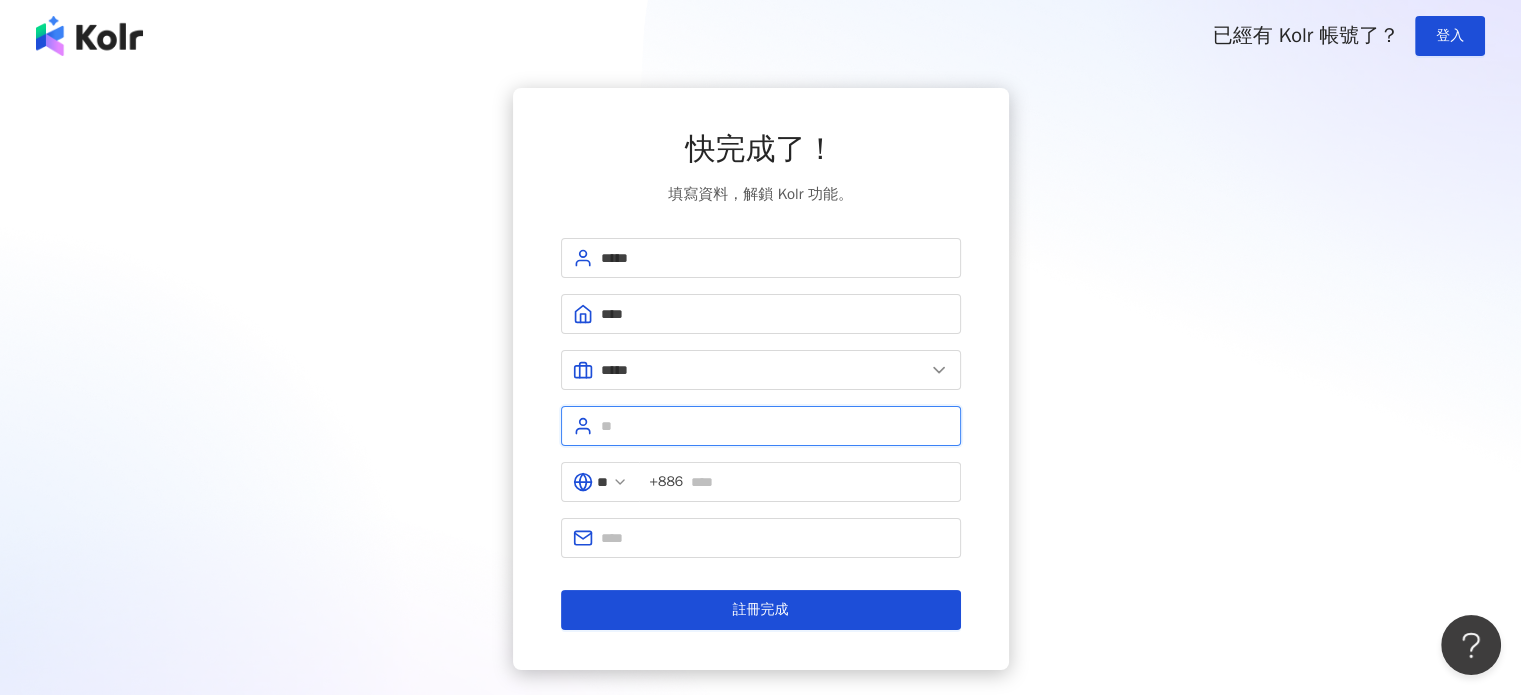 click at bounding box center (775, 426) 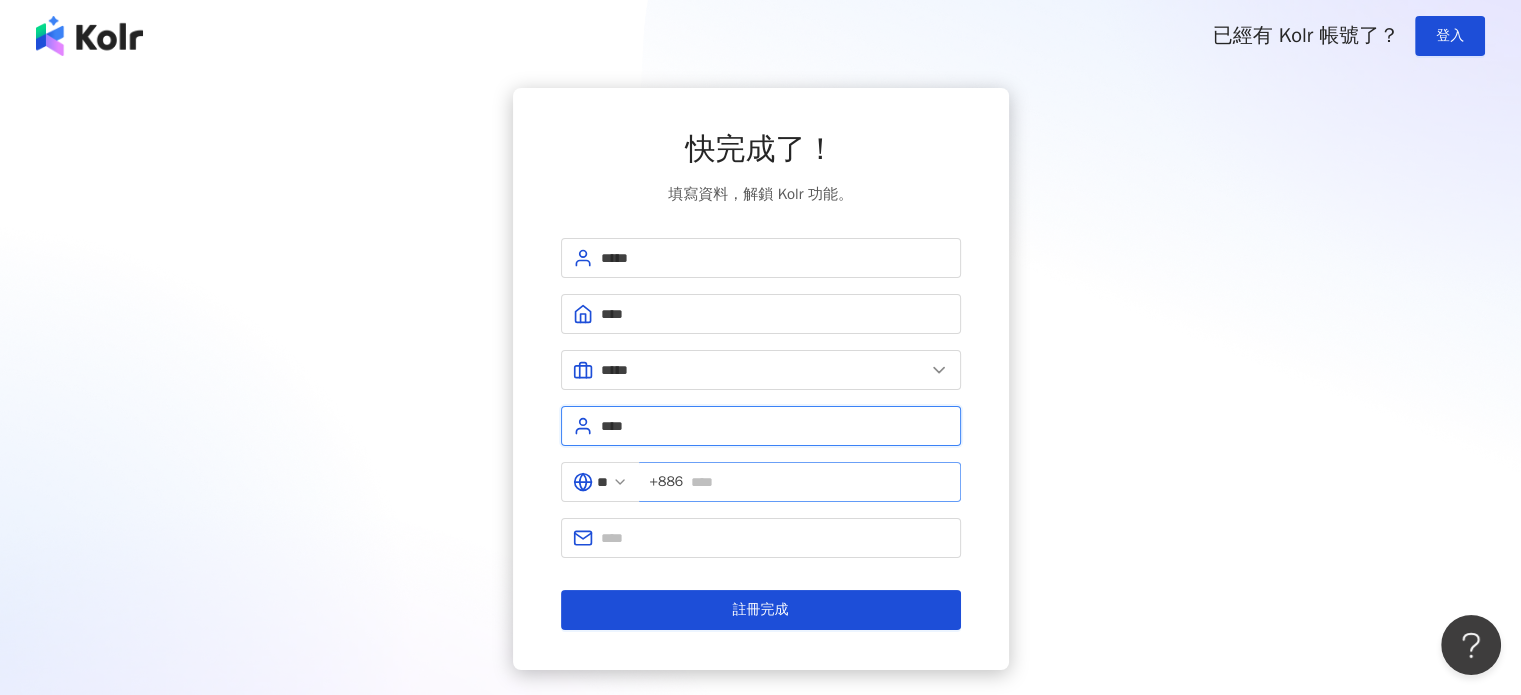 type on "****" 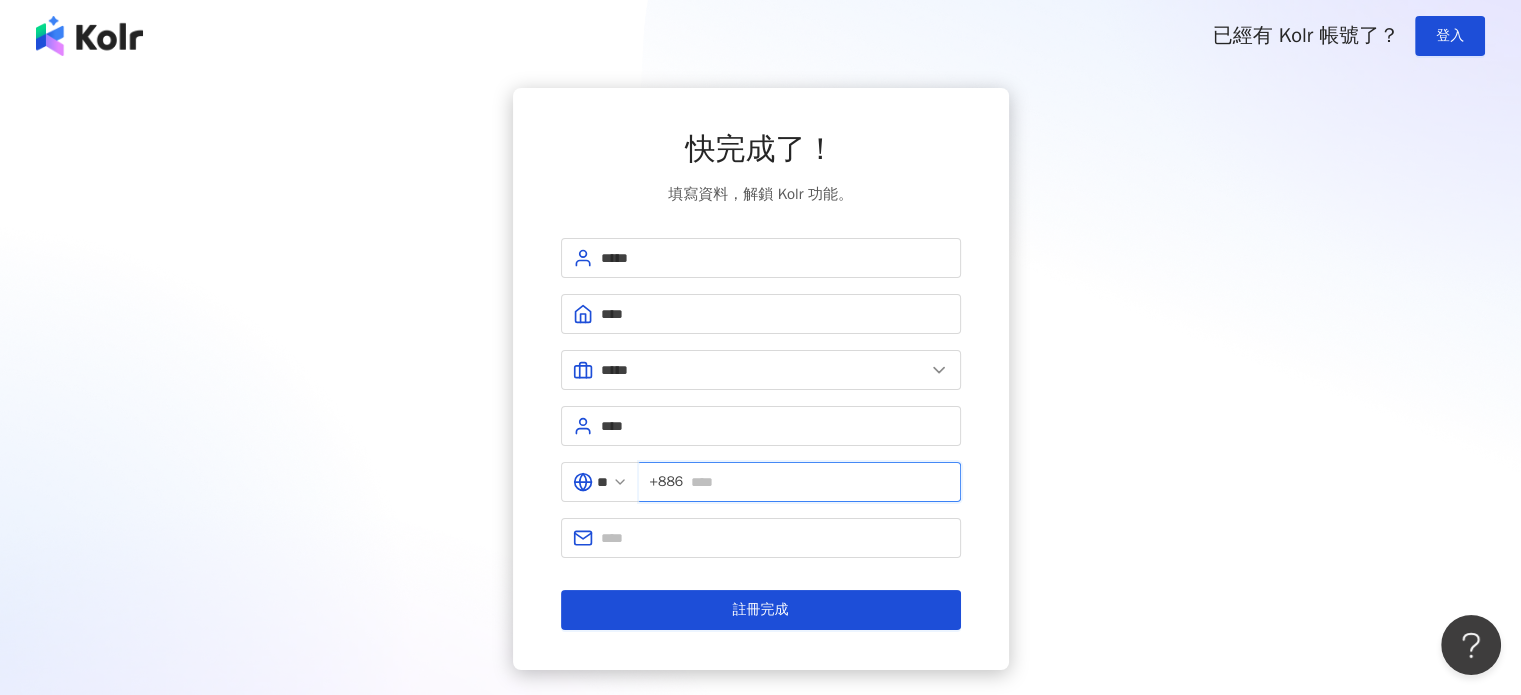 click at bounding box center (819, 482) 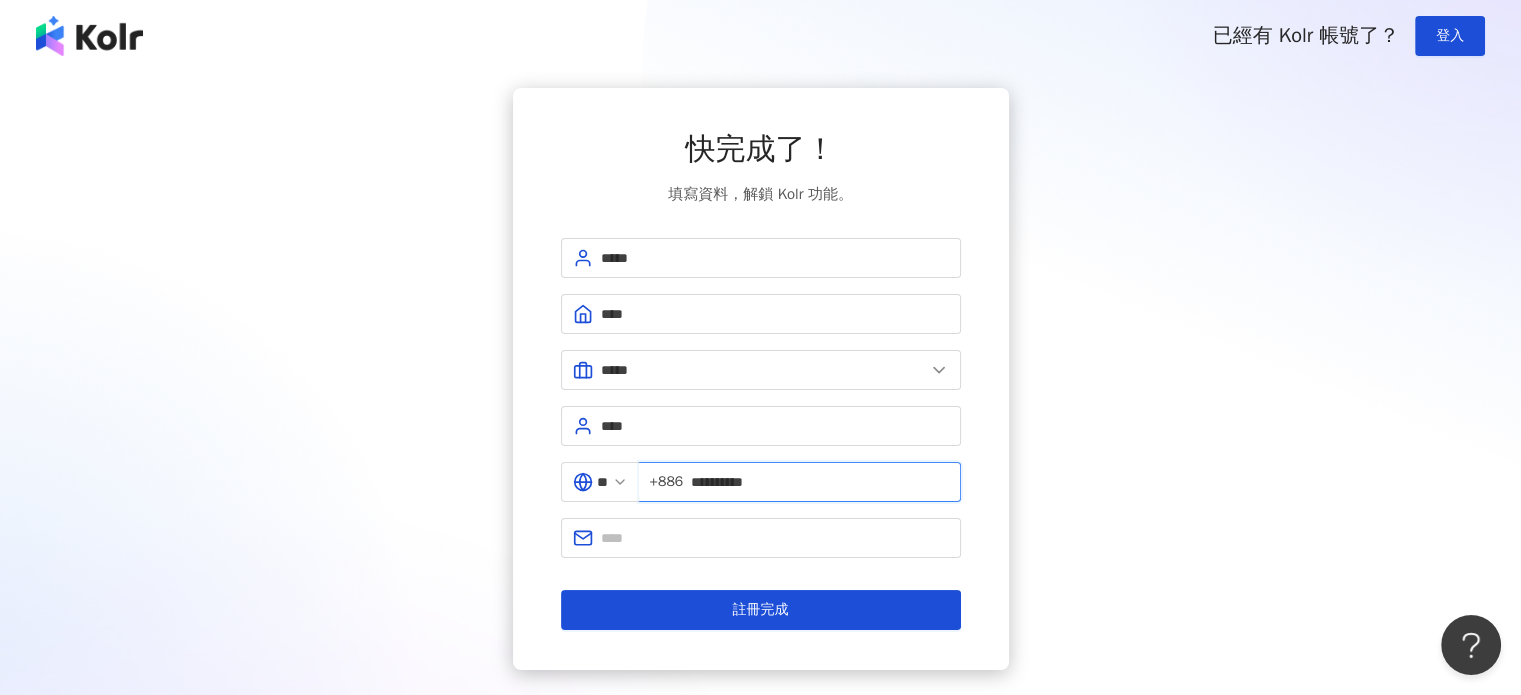 type on "**********" 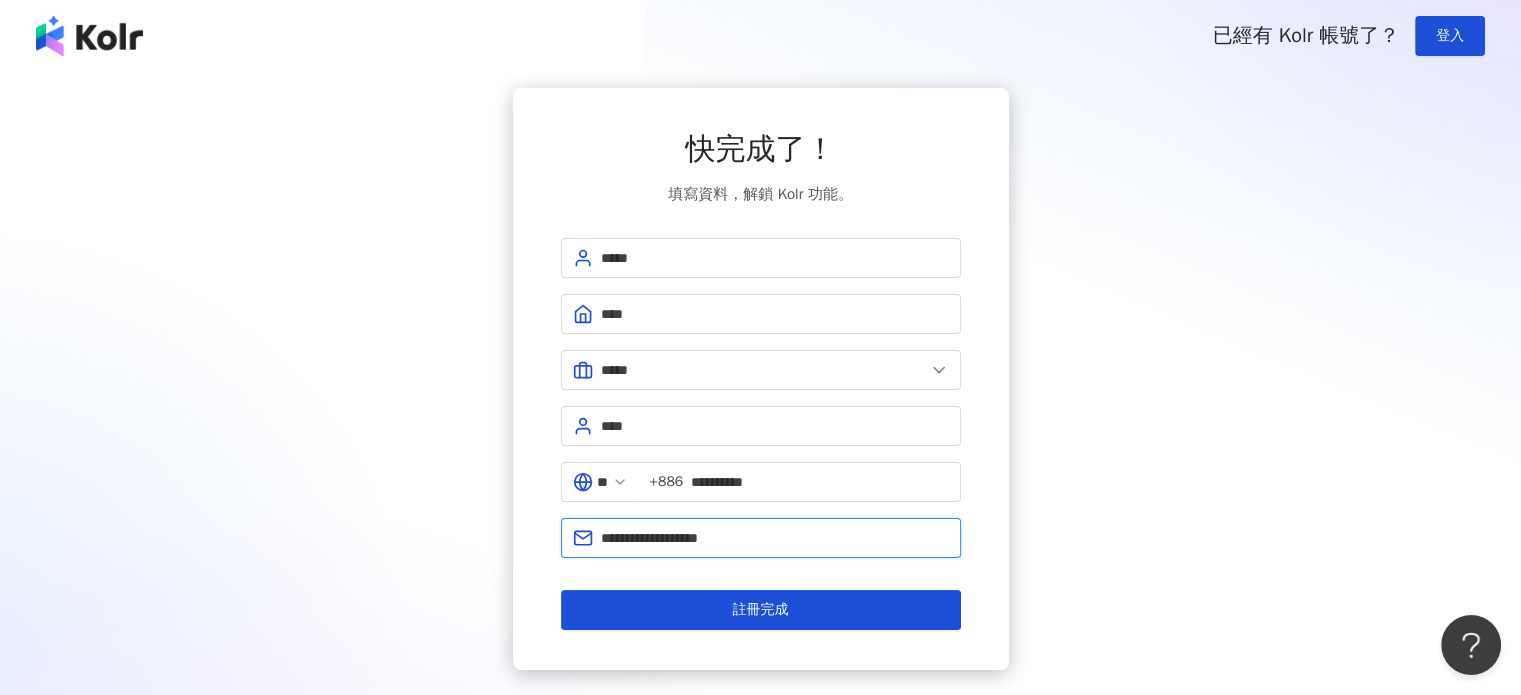 type on "**********" 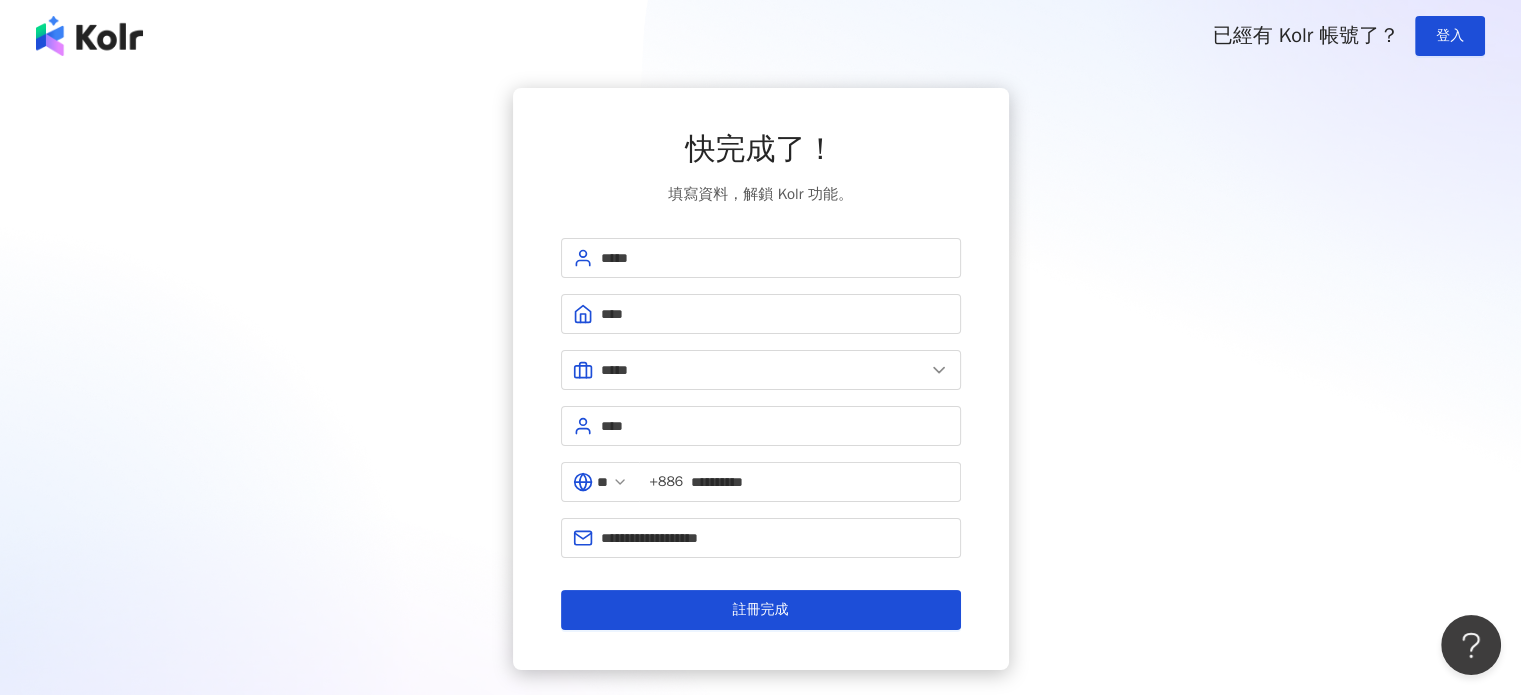 click on "快完成了！ 填寫資料，解鎖 Kolr 功能。 [PHONE] [PHONE] 美容業 醫療生技及保健業 食品飲料業 批發及零售業 電子商務業 金融業 資訊電子工業 觀光餐旅業 遊戲業 通訊業 娛樂媒體業 教育業 政府及社服業 廣告行銷業 營造及不動產業 其他 資訊軟體業 其他製造業 [PHONE] [PHONE] +886 [PHONE] [PHONE] 註冊完成" at bounding box center (760, 379) 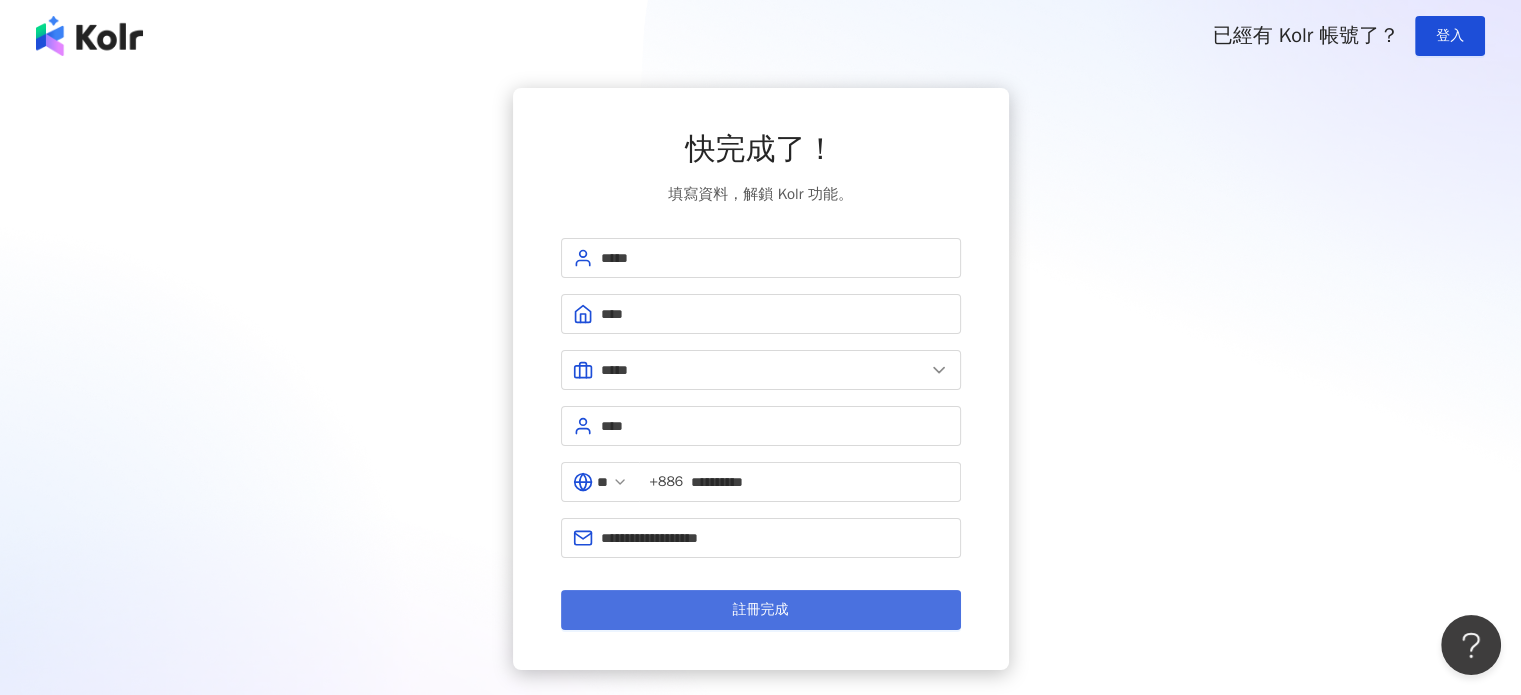 click on "註冊完成" at bounding box center [761, 610] 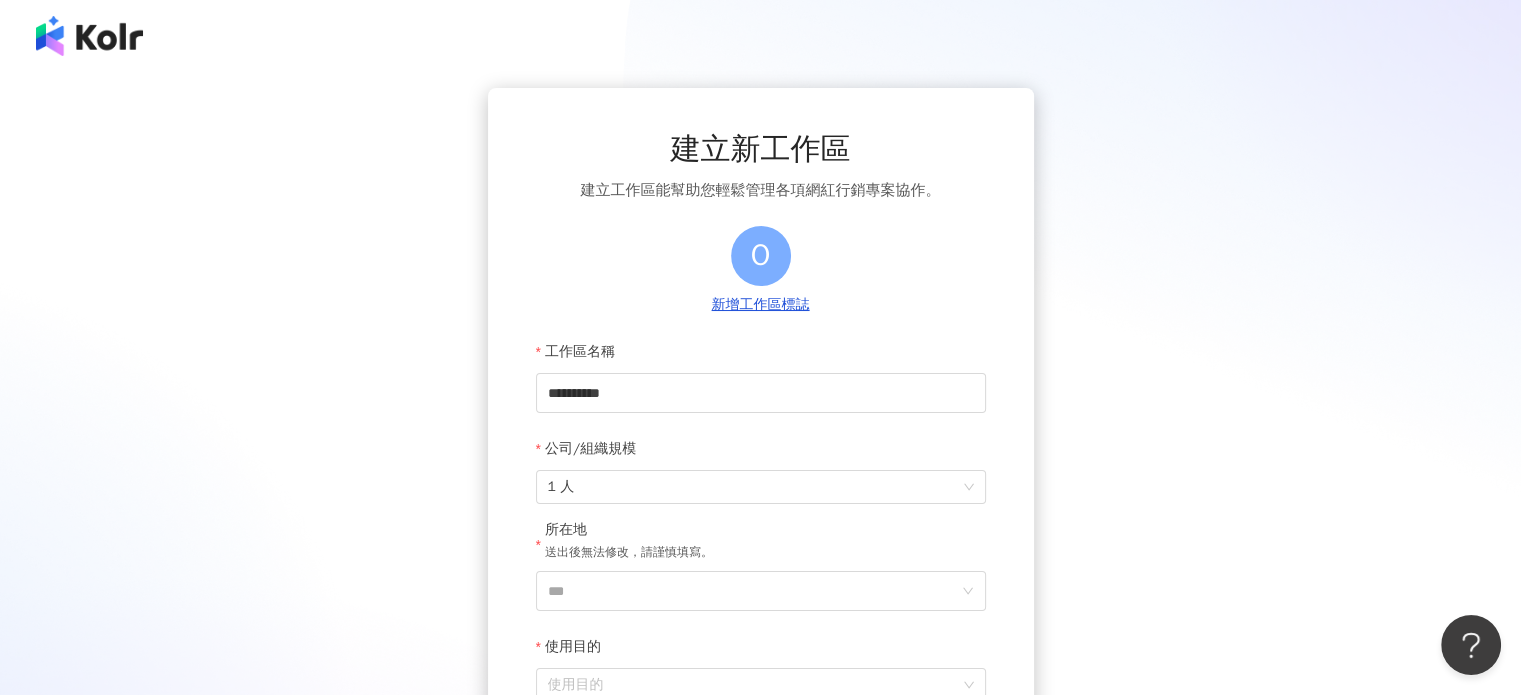 scroll, scrollTop: 251, scrollLeft: 0, axis: vertical 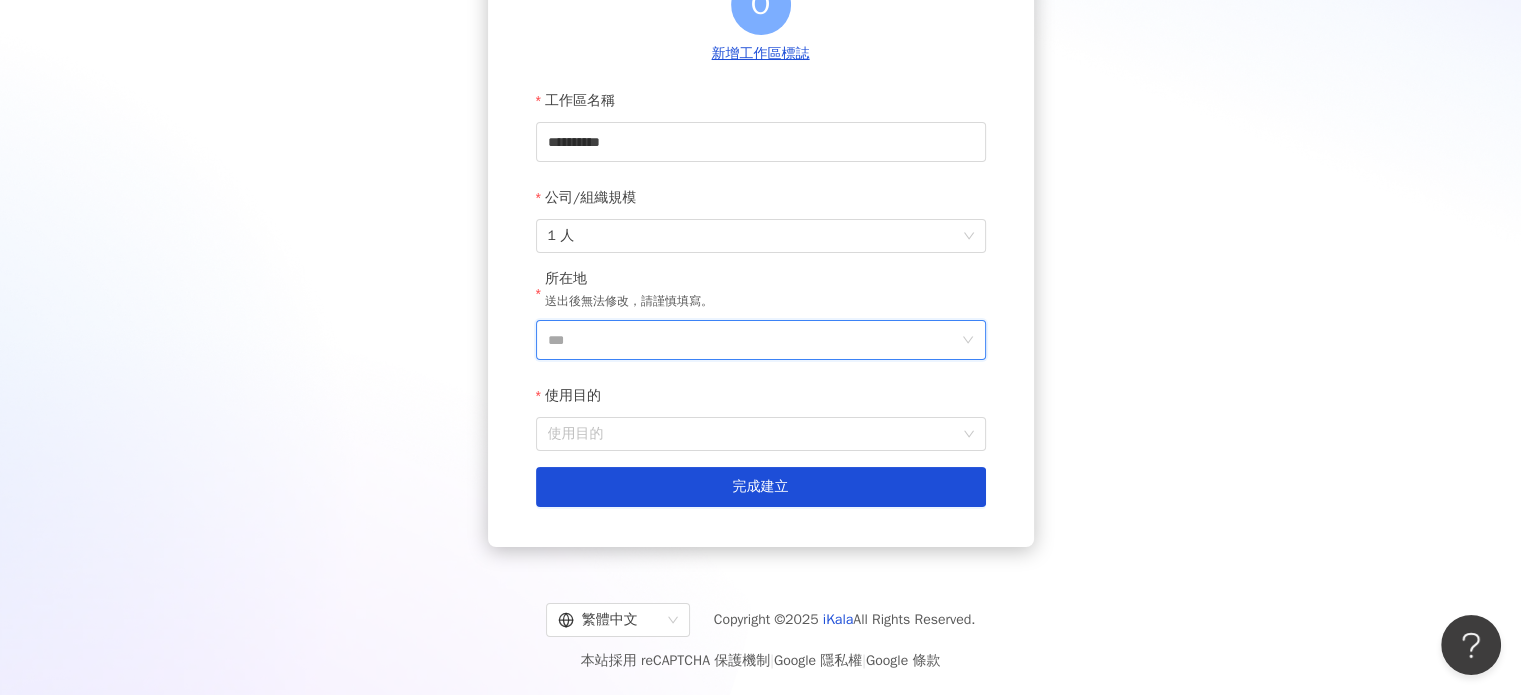 click on "***" at bounding box center (753, 340) 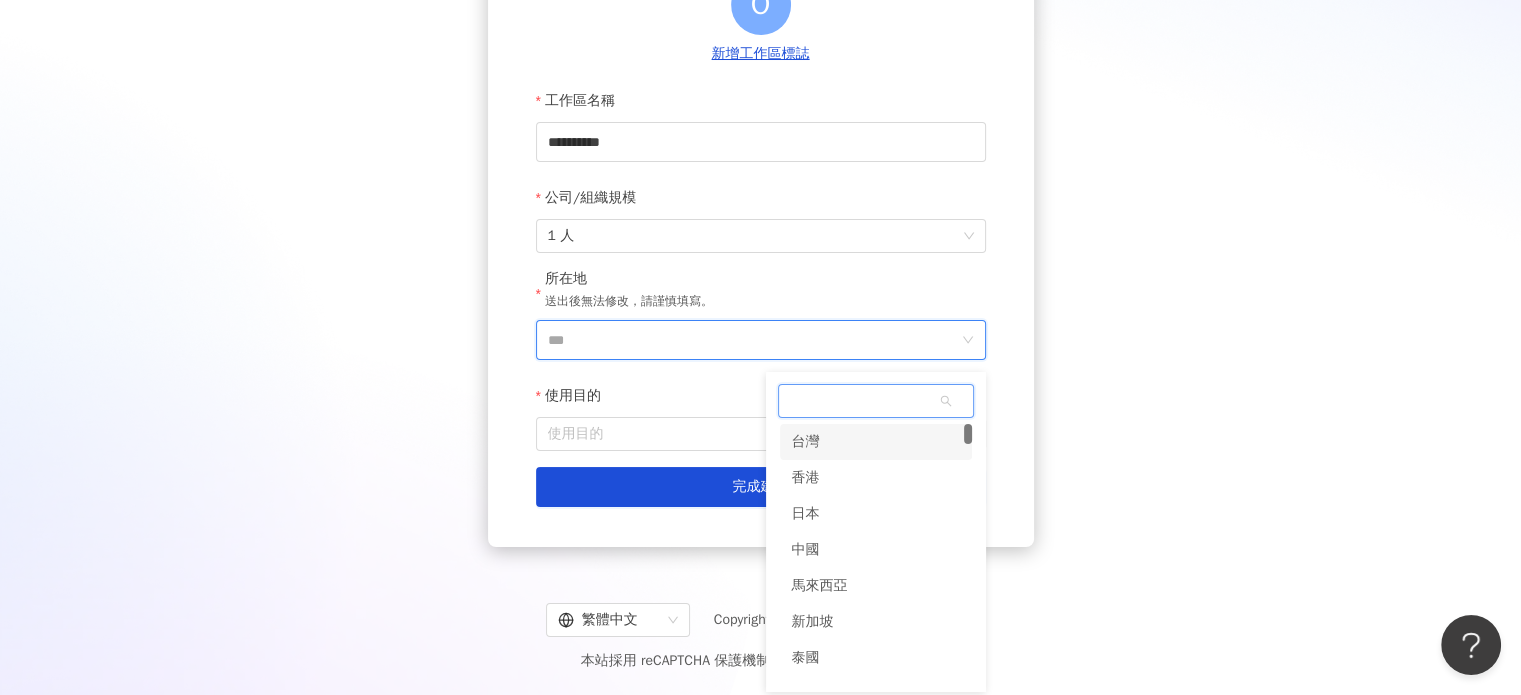 click on "台灣" at bounding box center (876, 442) 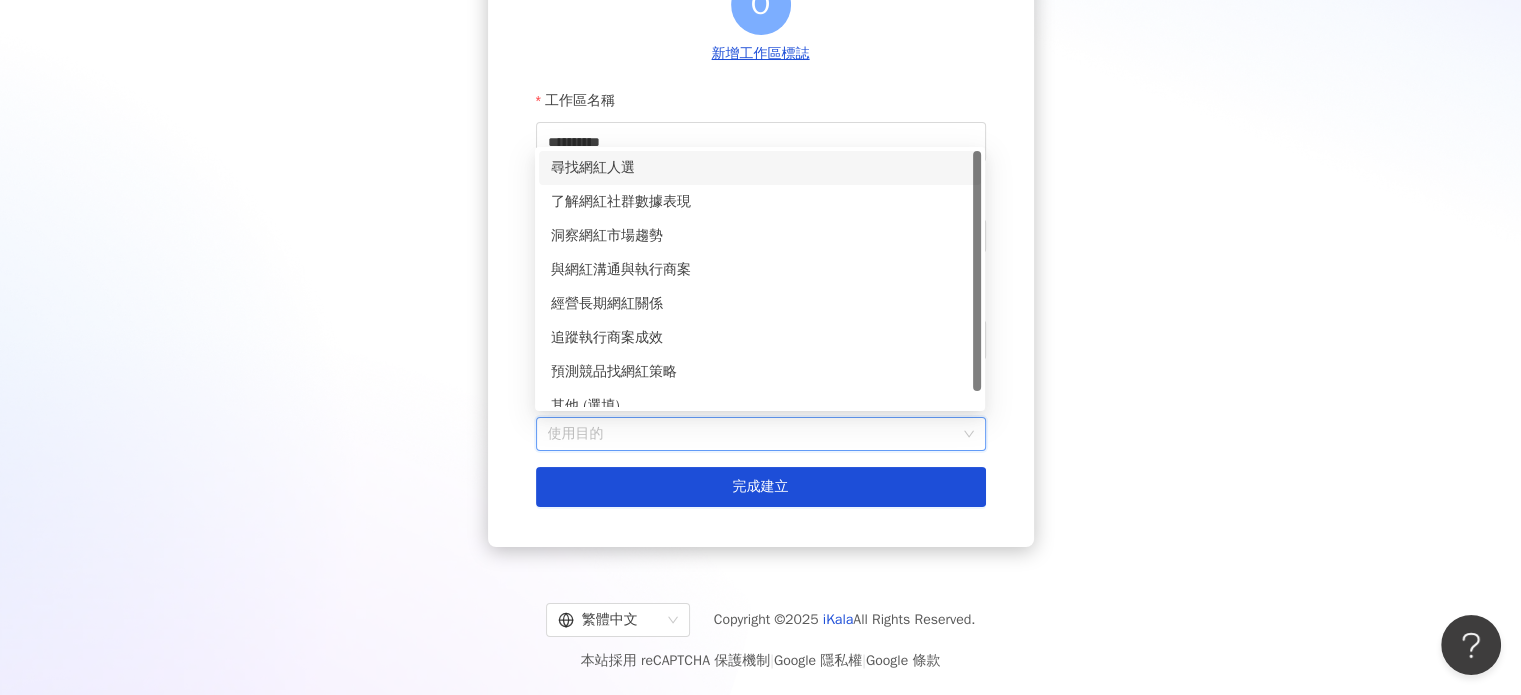 click on "使用目的" at bounding box center (761, 434) 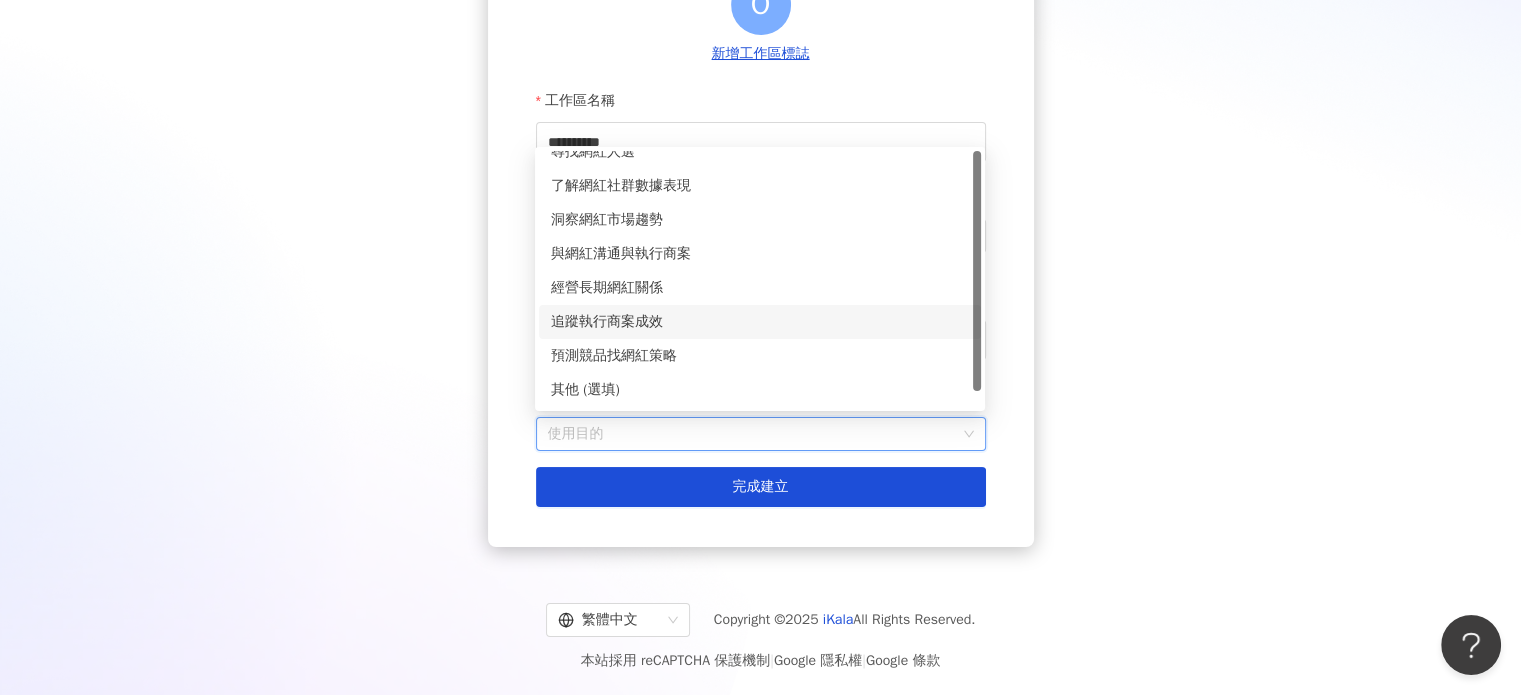 scroll, scrollTop: 0, scrollLeft: 0, axis: both 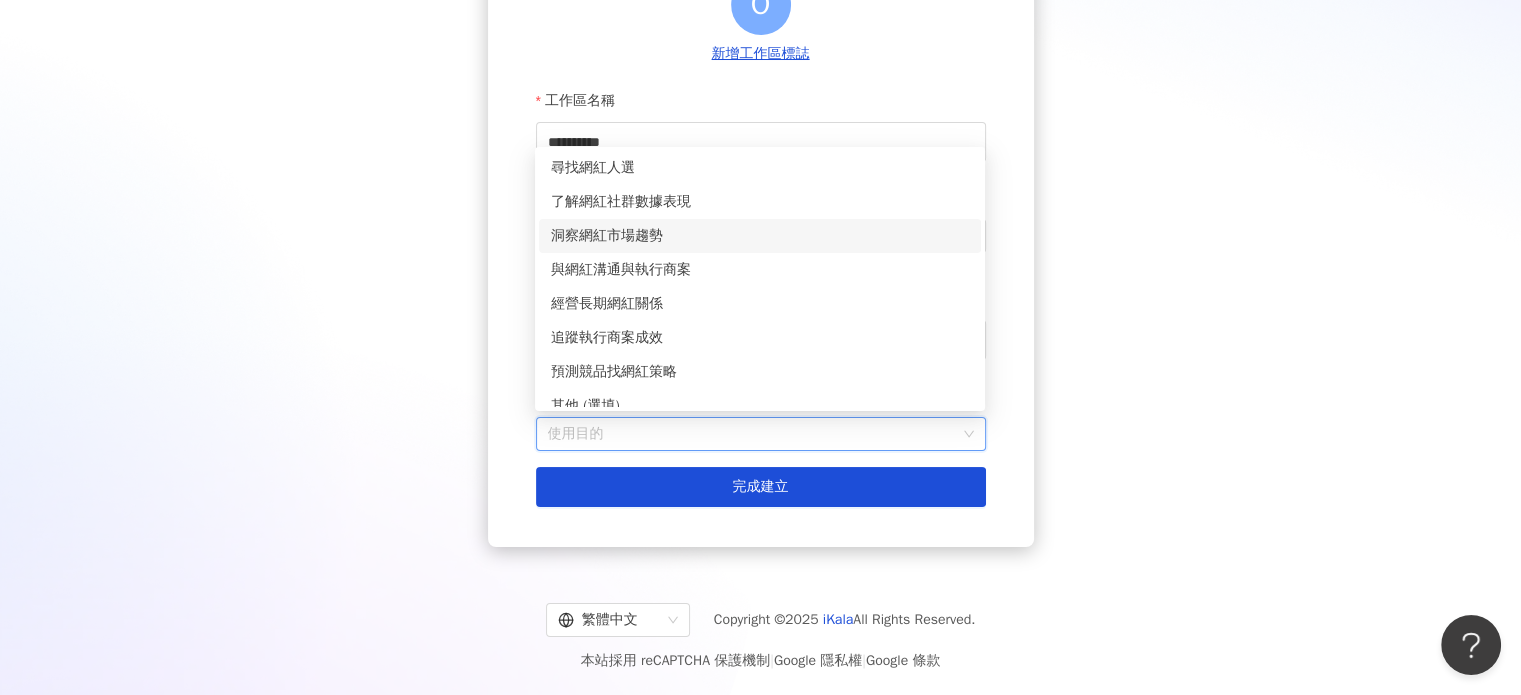 click on "洞察網紅市場趨勢" at bounding box center (760, 236) 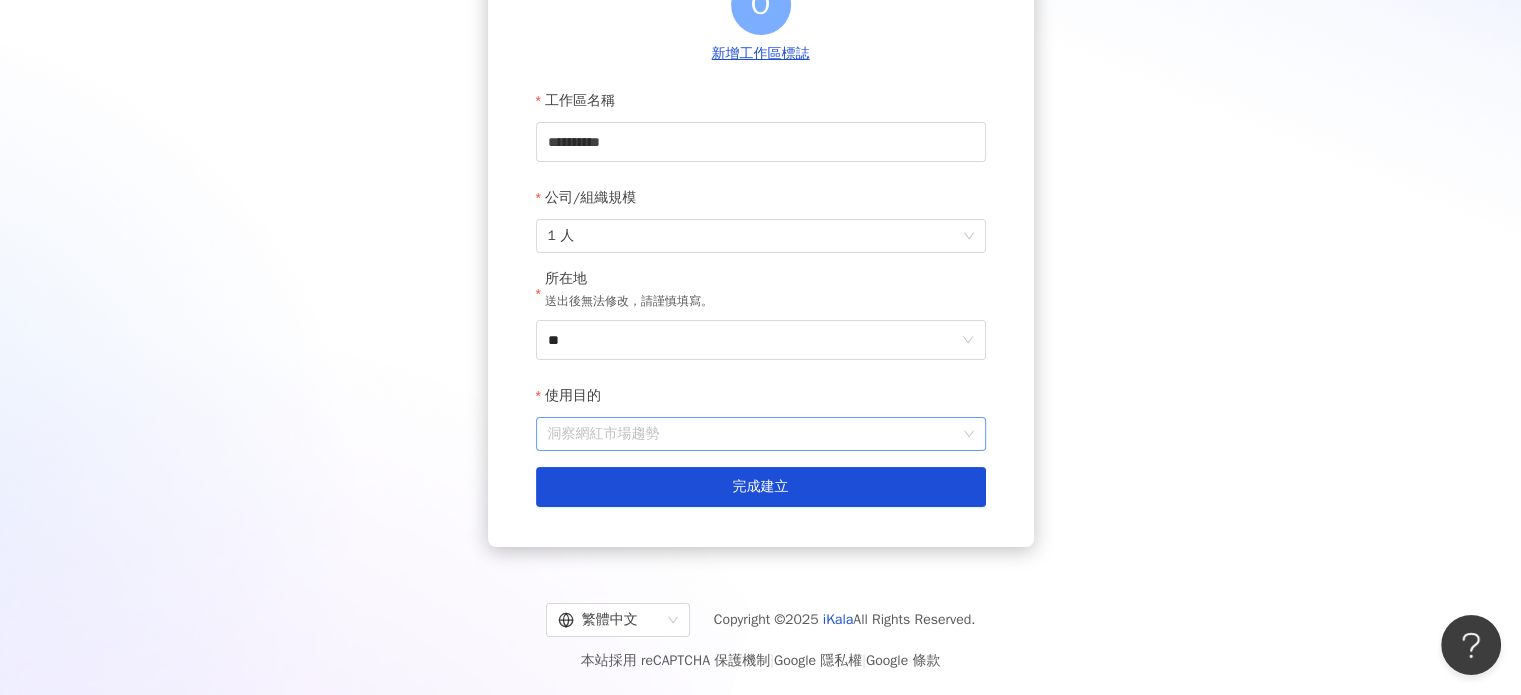 click on "洞察網紅市場趨勢" at bounding box center [761, 434] 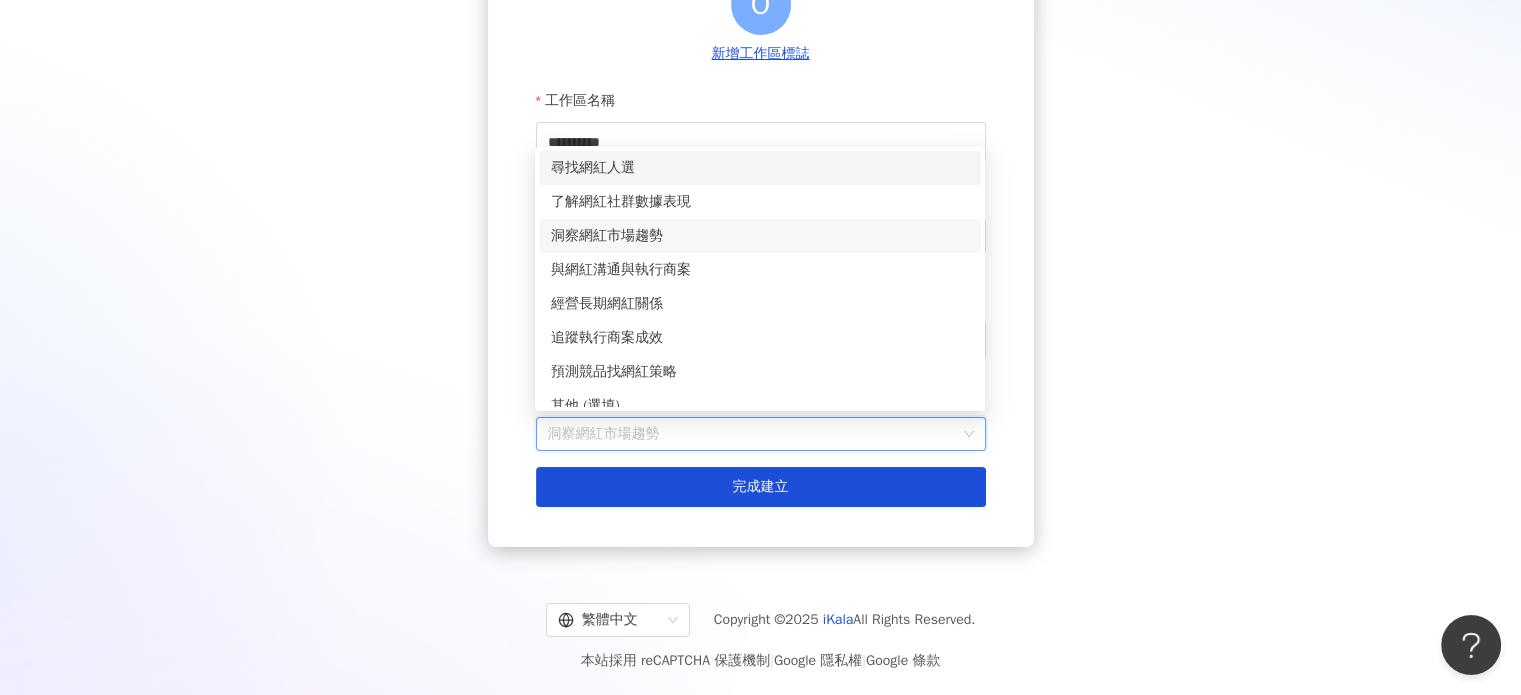 click on "尋找網紅人選" at bounding box center [760, 168] 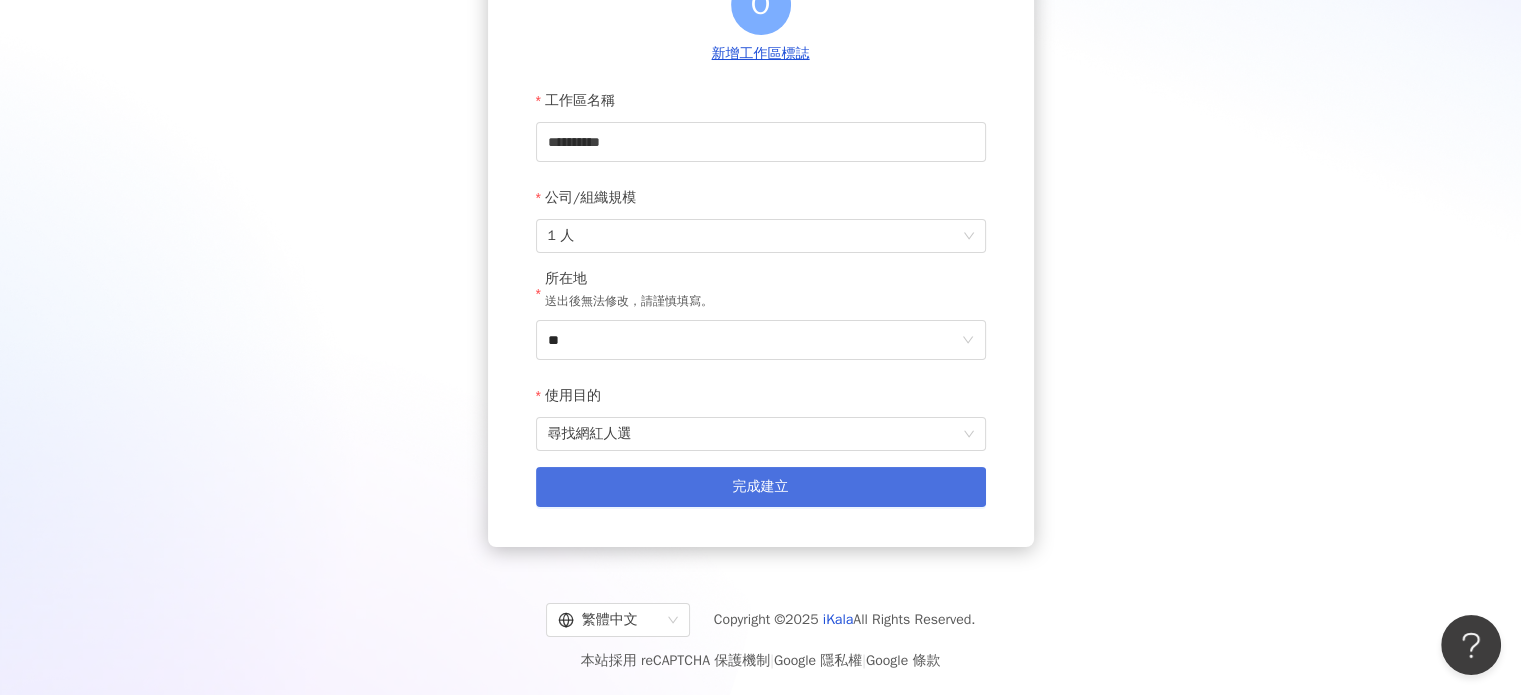 click on "完成建立" at bounding box center (761, 487) 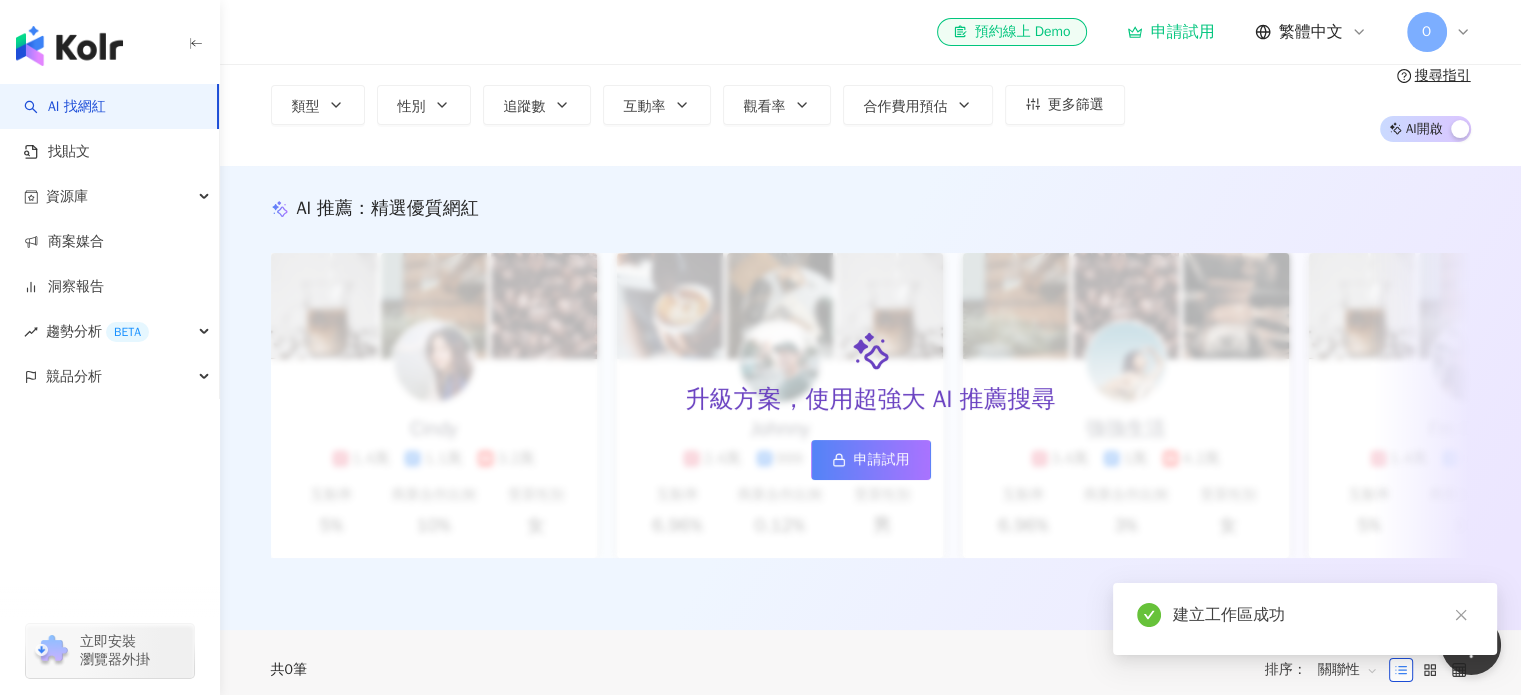 scroll, scrollTop: 0, scrollLeft: 0, axis: both 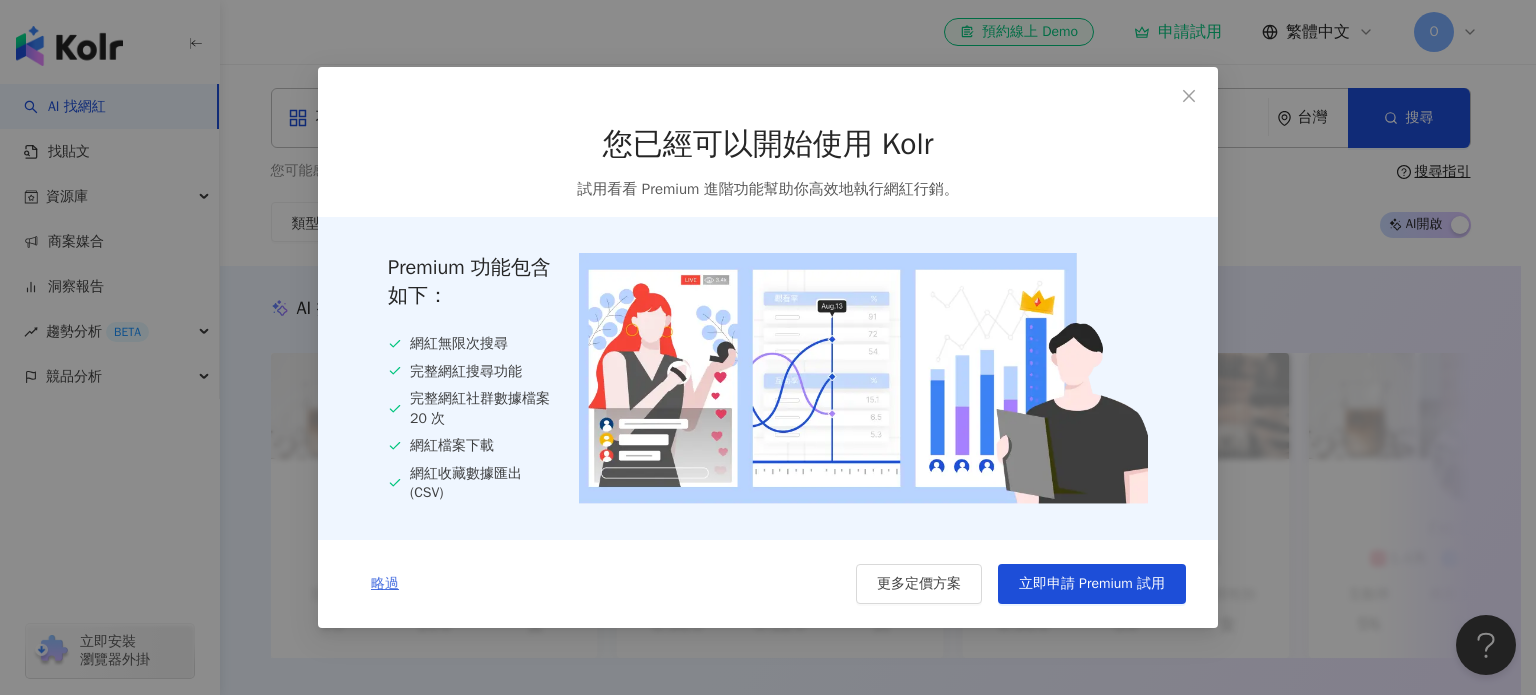click on "略過" at bounding box center [385, 584] 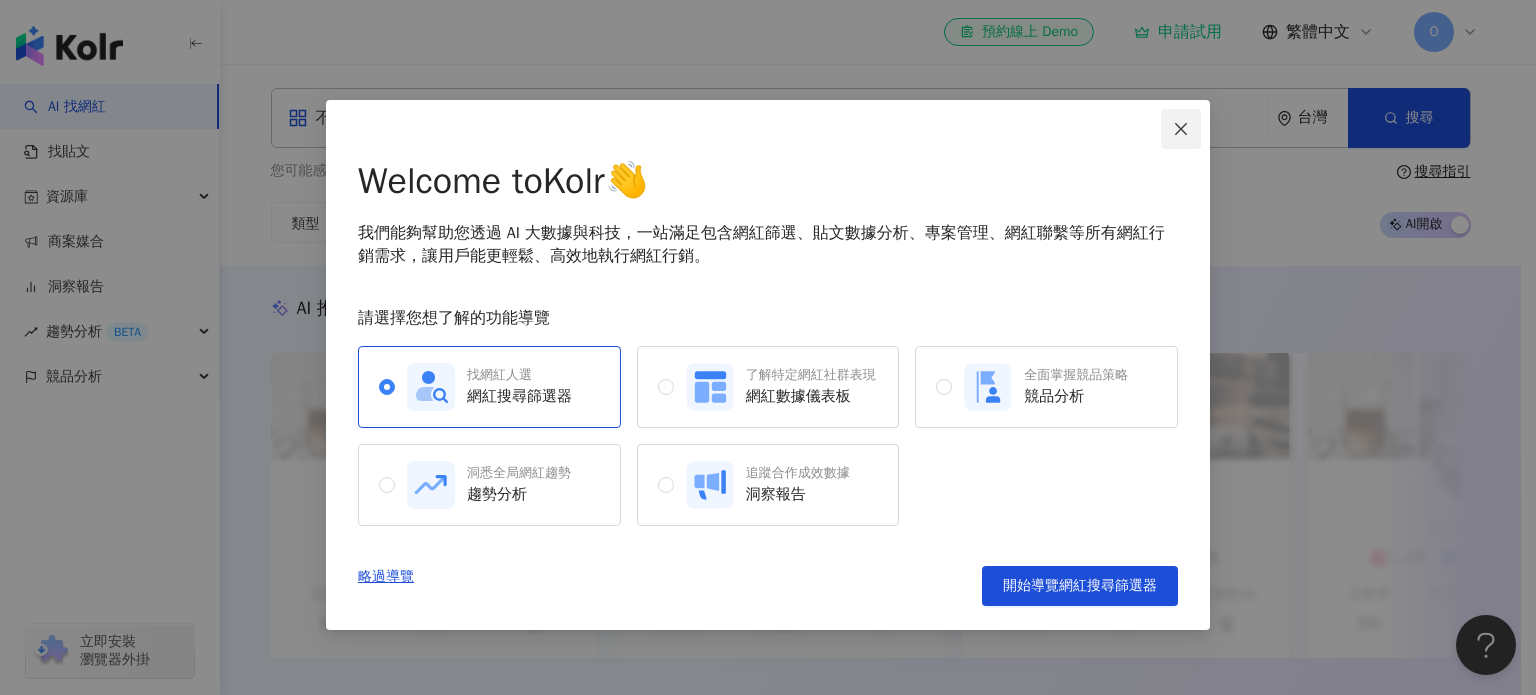 click 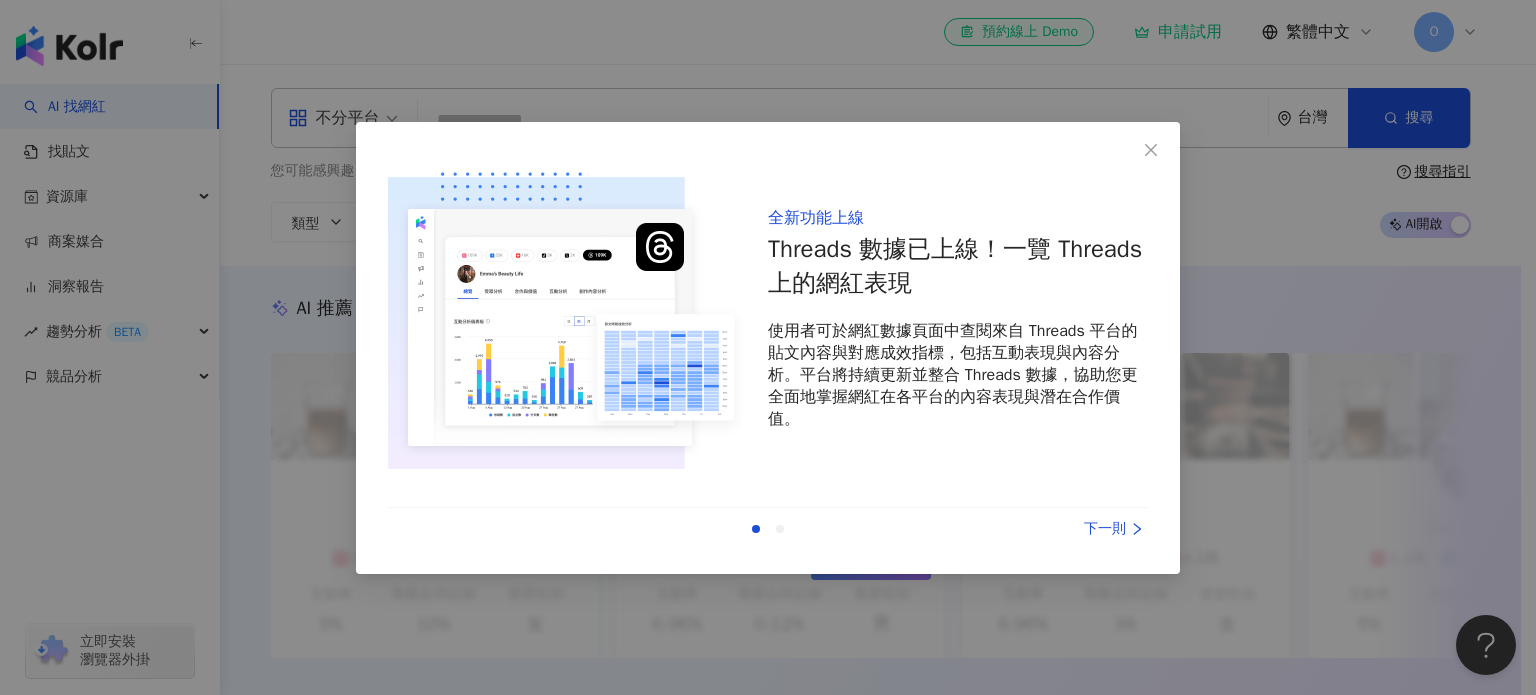 click on "下一則" at bounding box center (1073, 529) 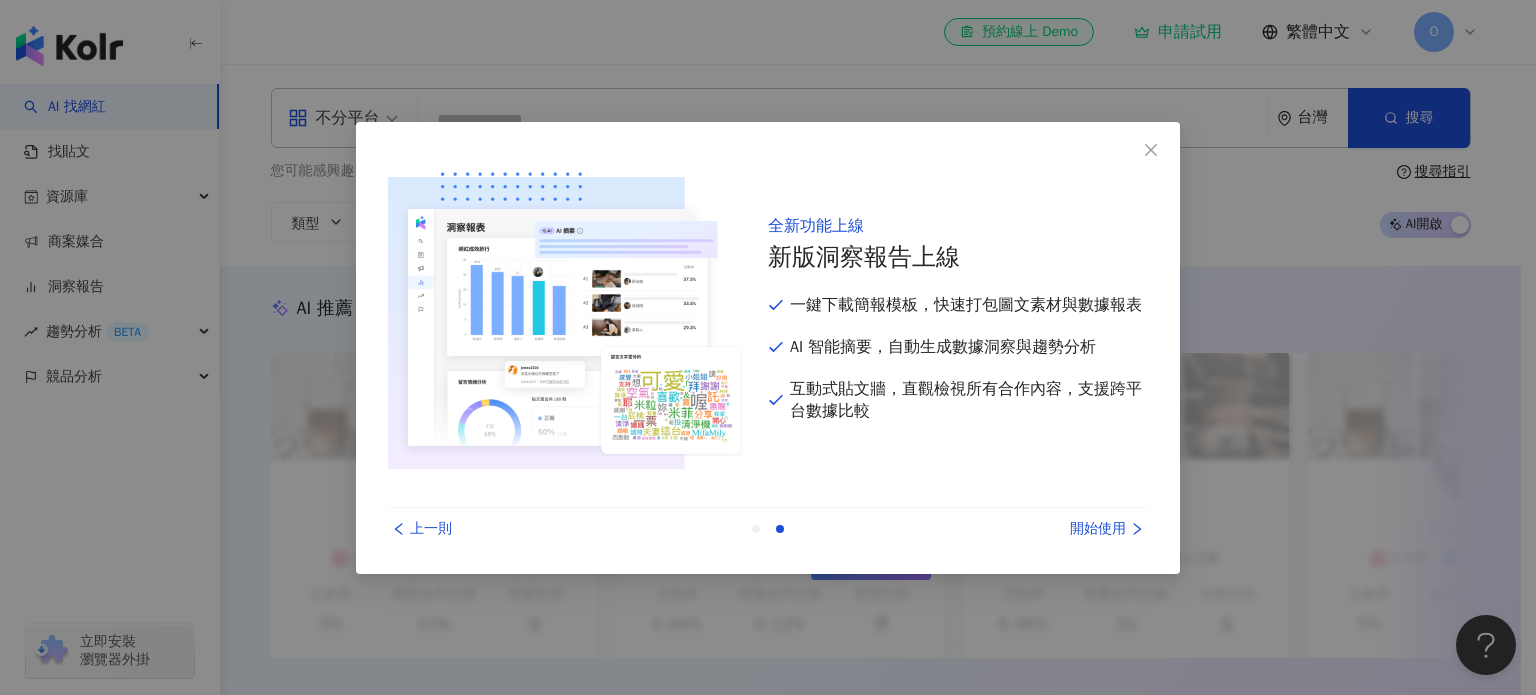 click on "開始使用" at bounding box center [1073, 529] 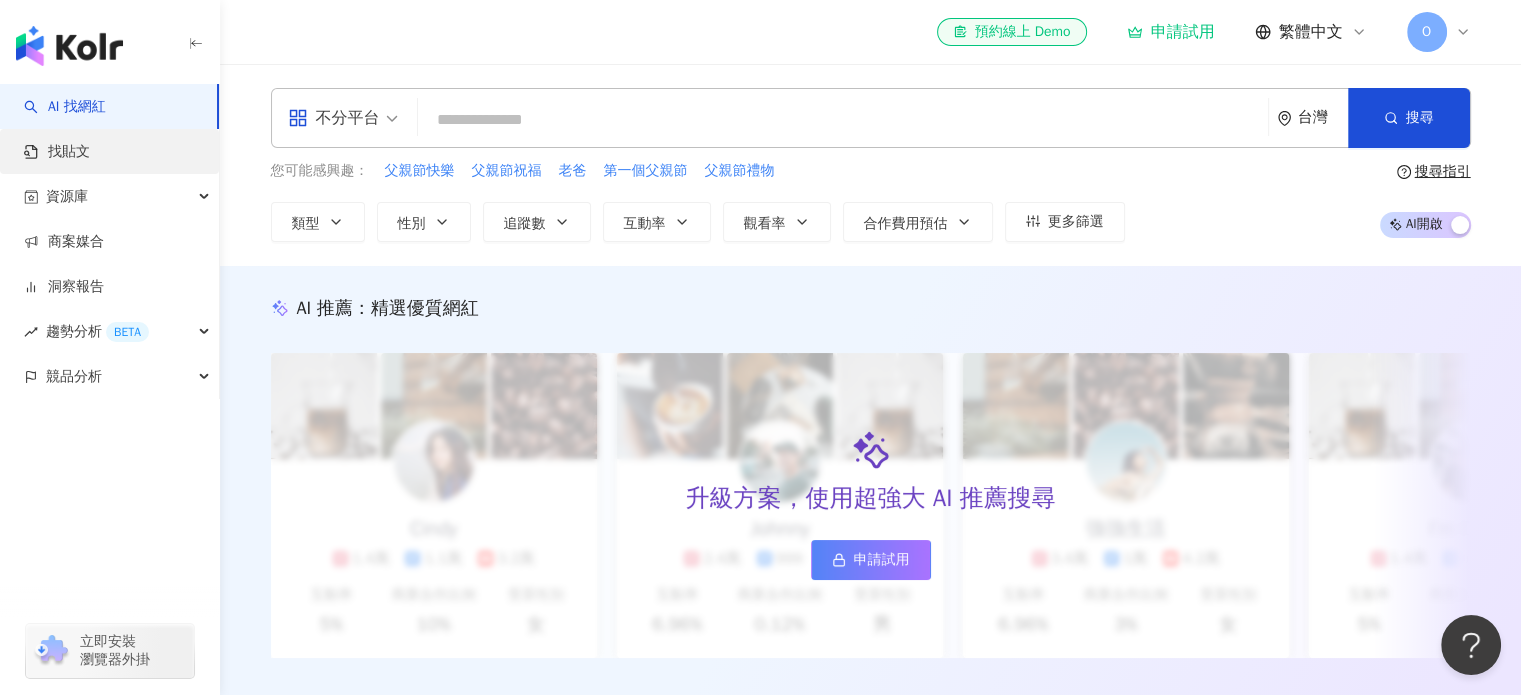 click on "找貼文" at bounding box center [57, 152] 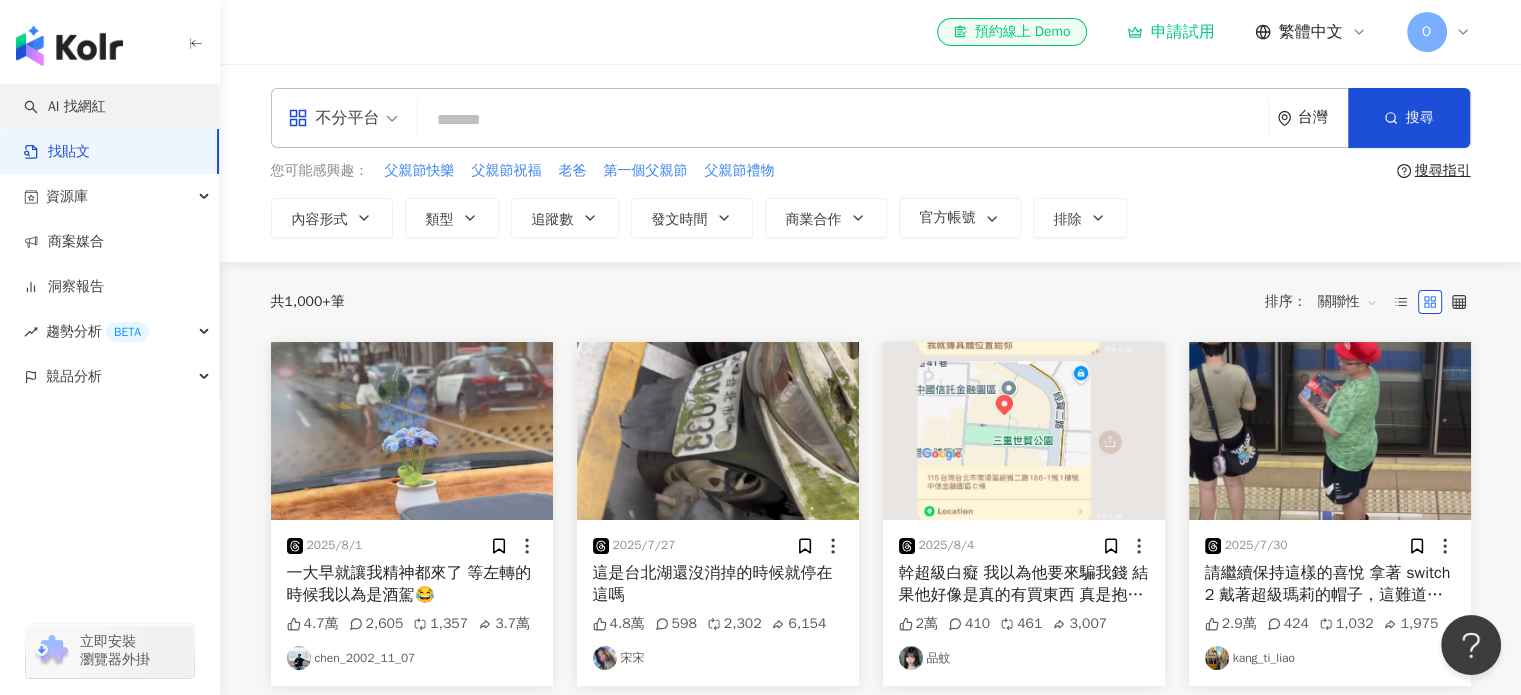 click on "AI 找網紅" at bounding box center (65, 107) 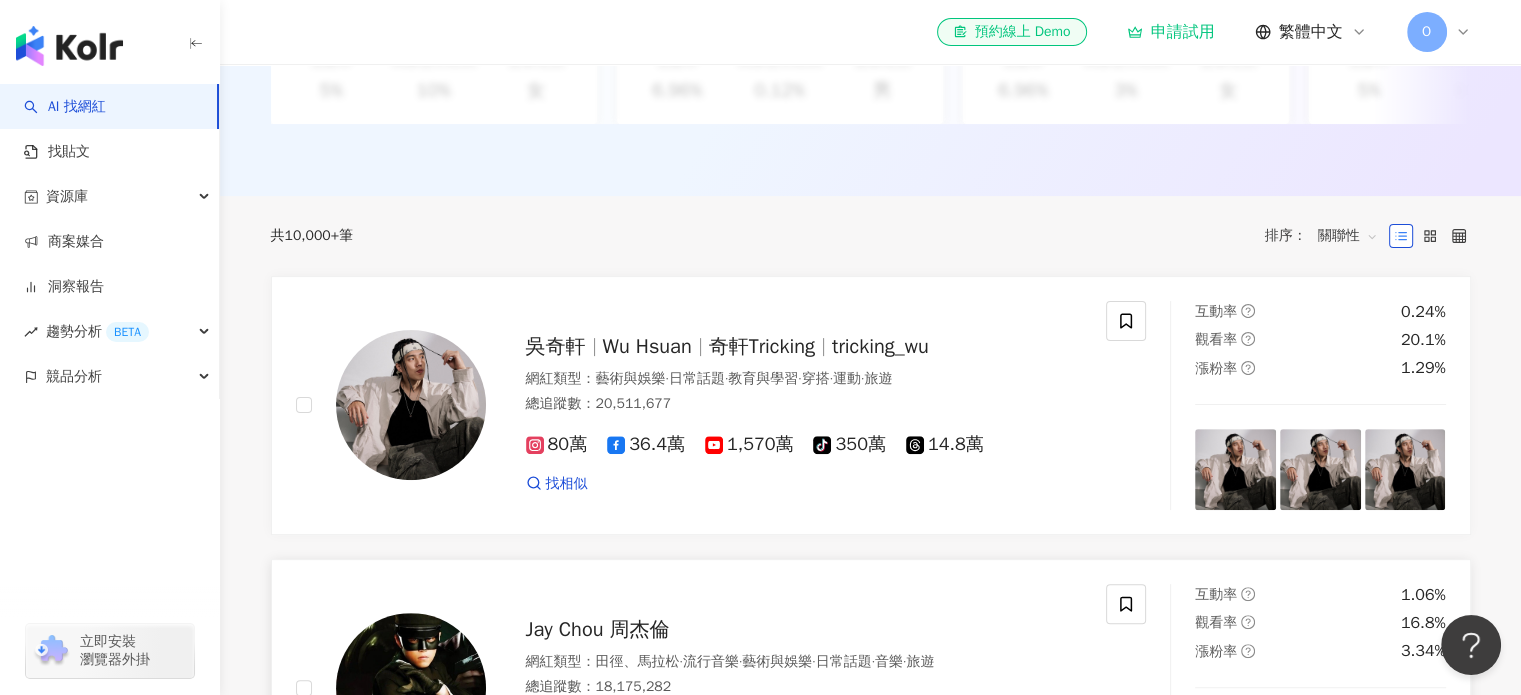 scroll, scrollTop: 0, scrollLeft: 0, axis: both 